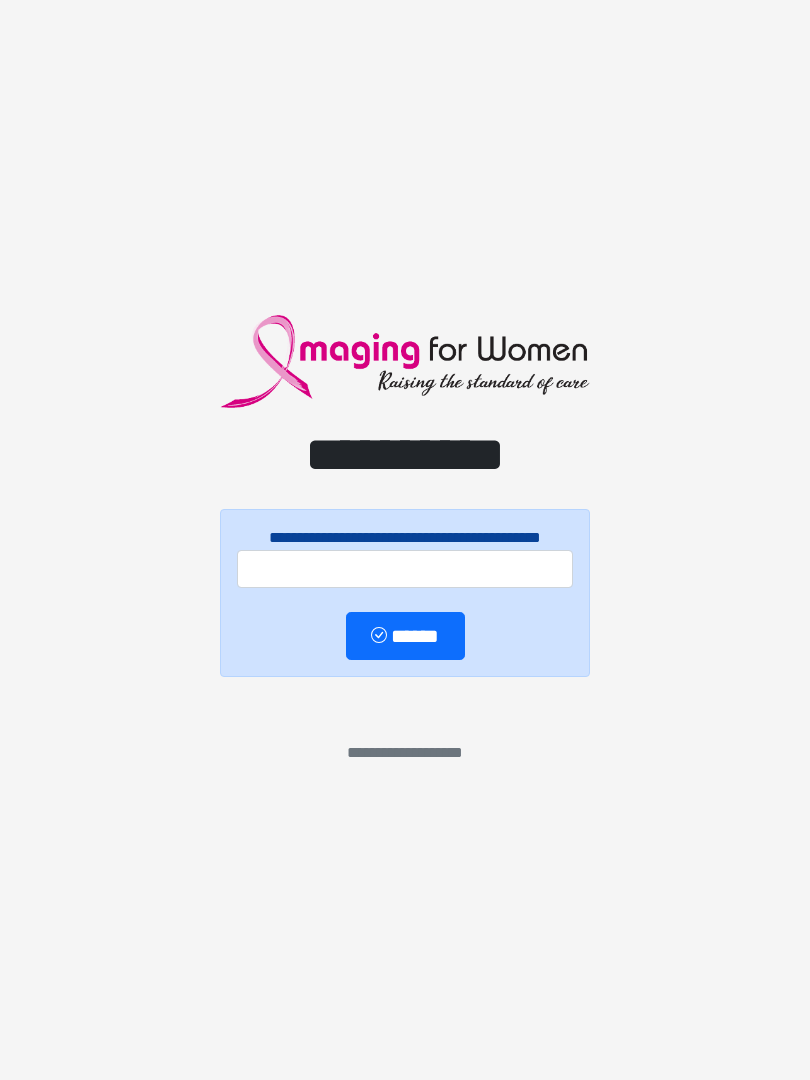 scroll, scrollTop: 0, scrollLeft: 0, axis: both 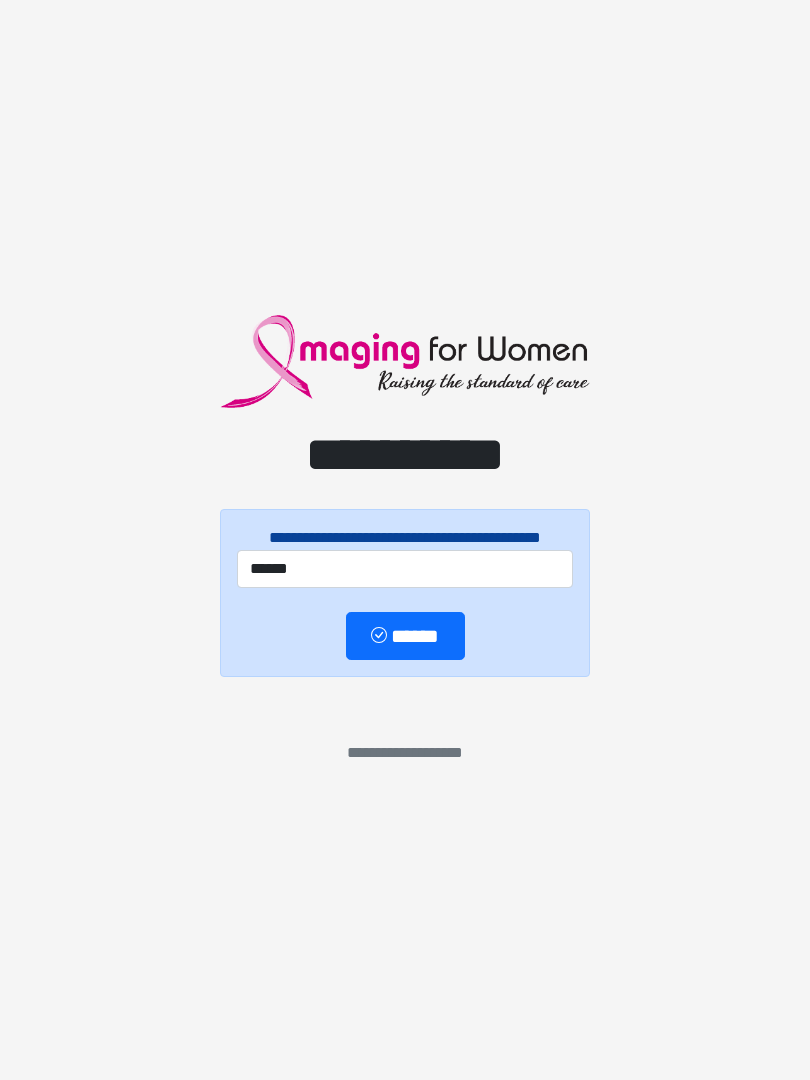 type on "******" 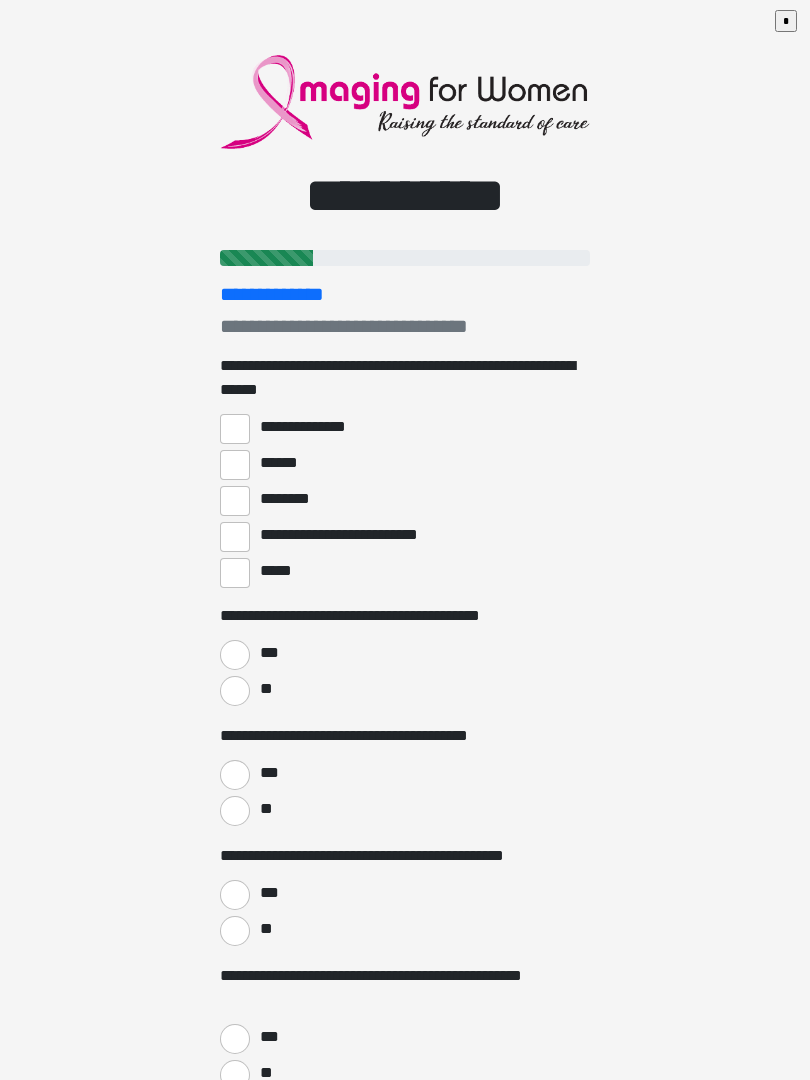 click on "*****" at bounding box center [235, 573] 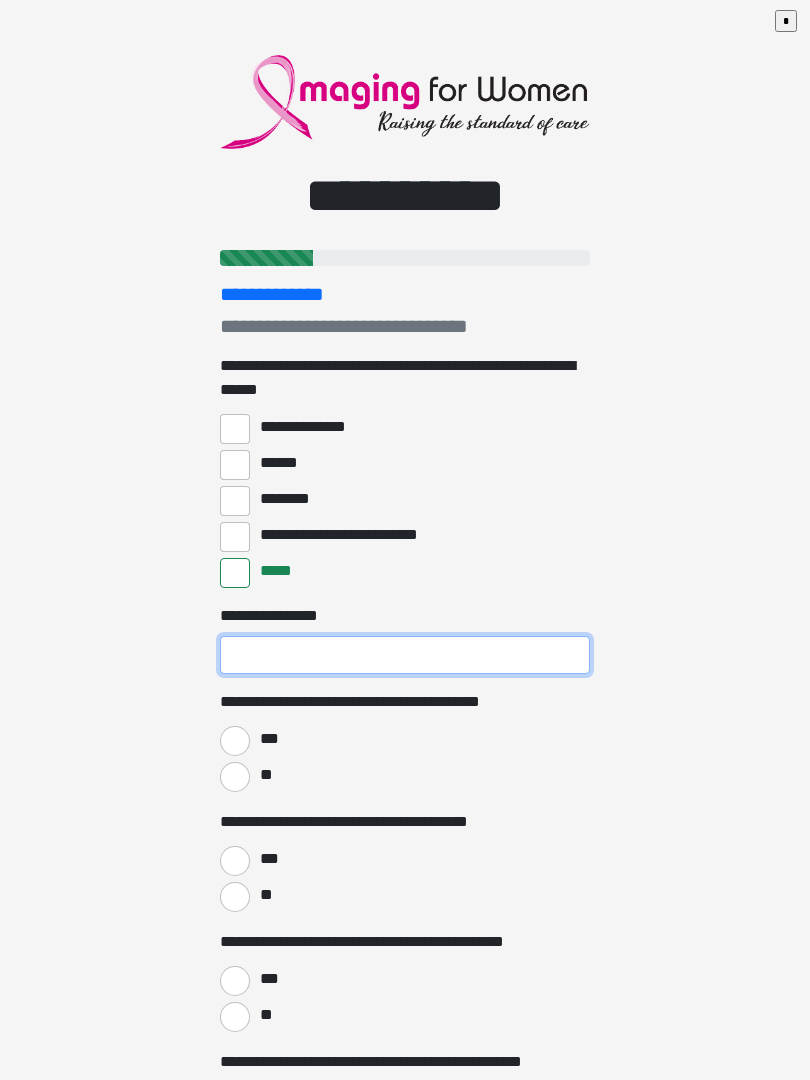 click on "**********" at bounding box center (405, 655) 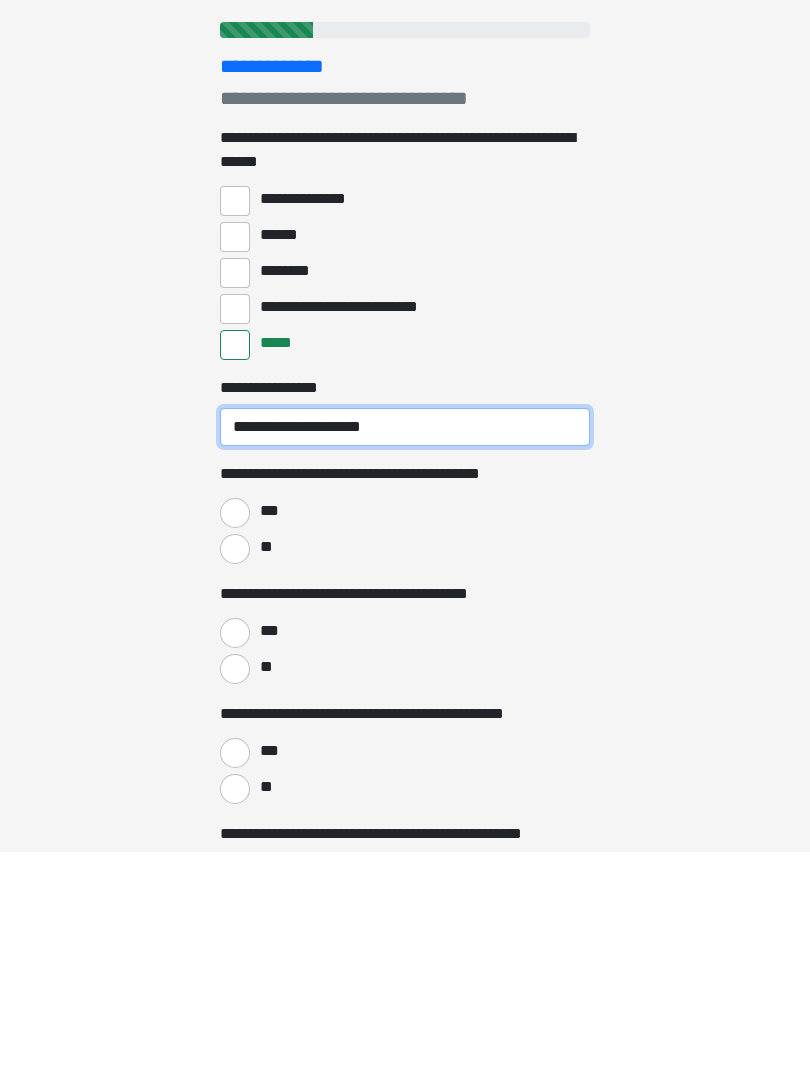 type on "**********" 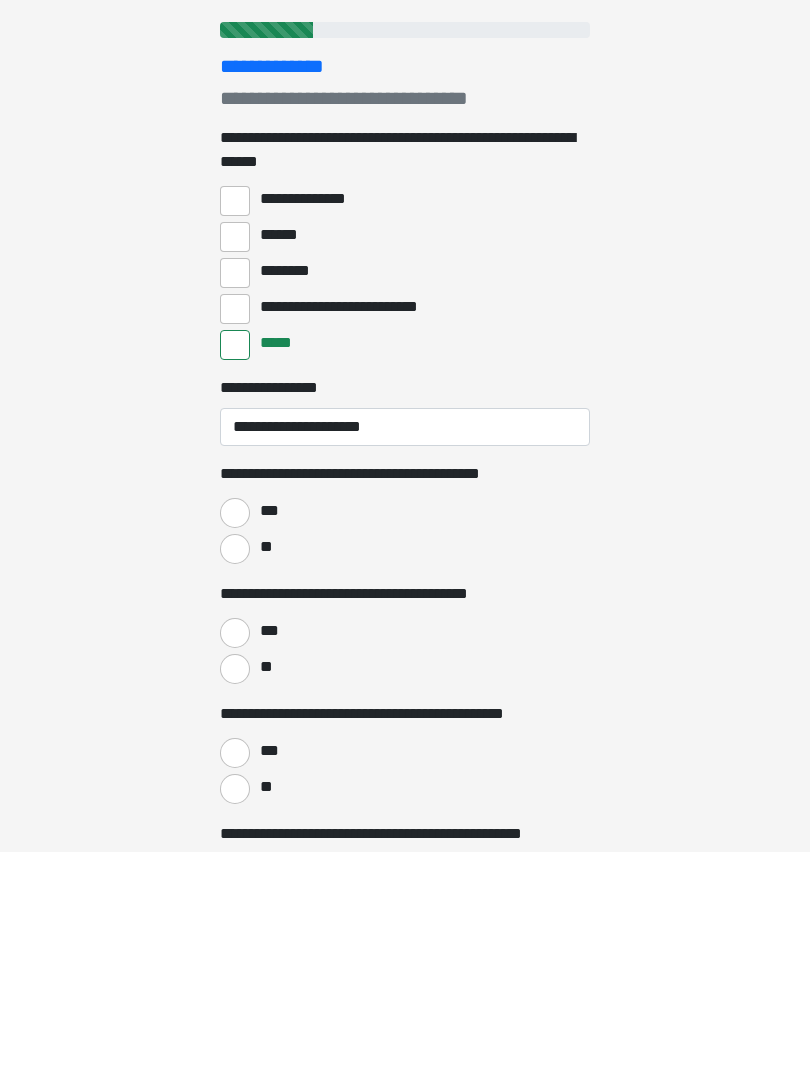 click on "**" at bounding box center (235, 777) 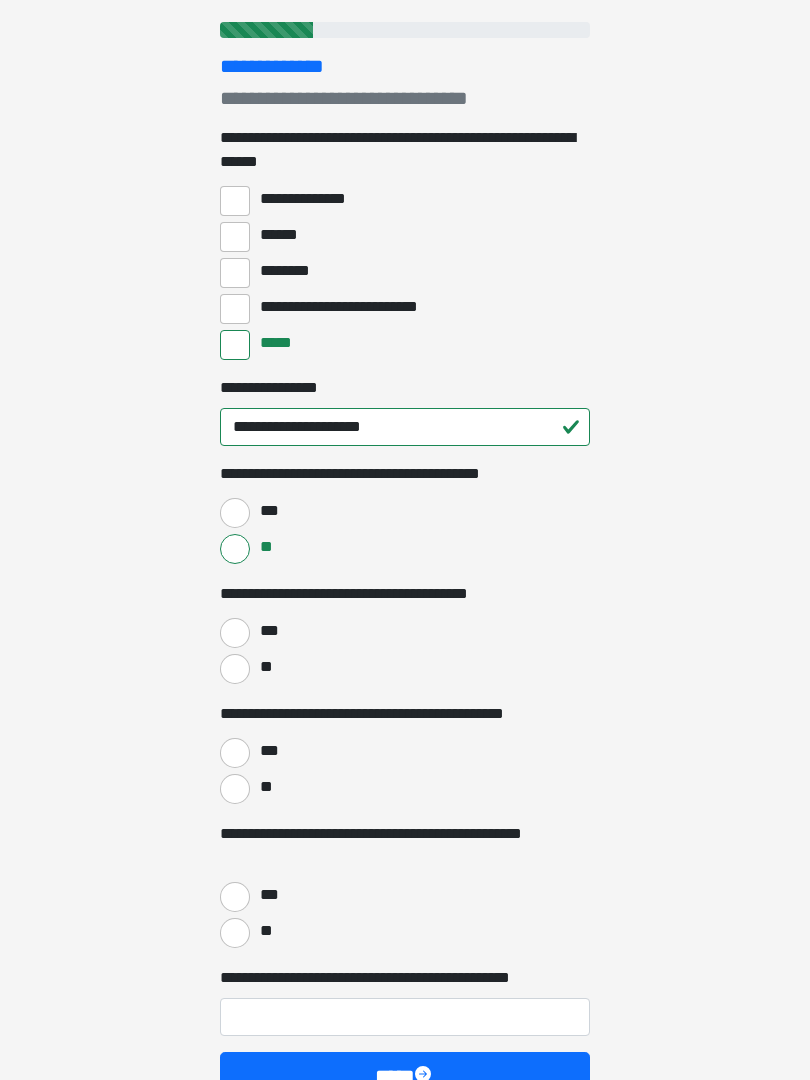 click on "***" at bounding box center (235, 633) 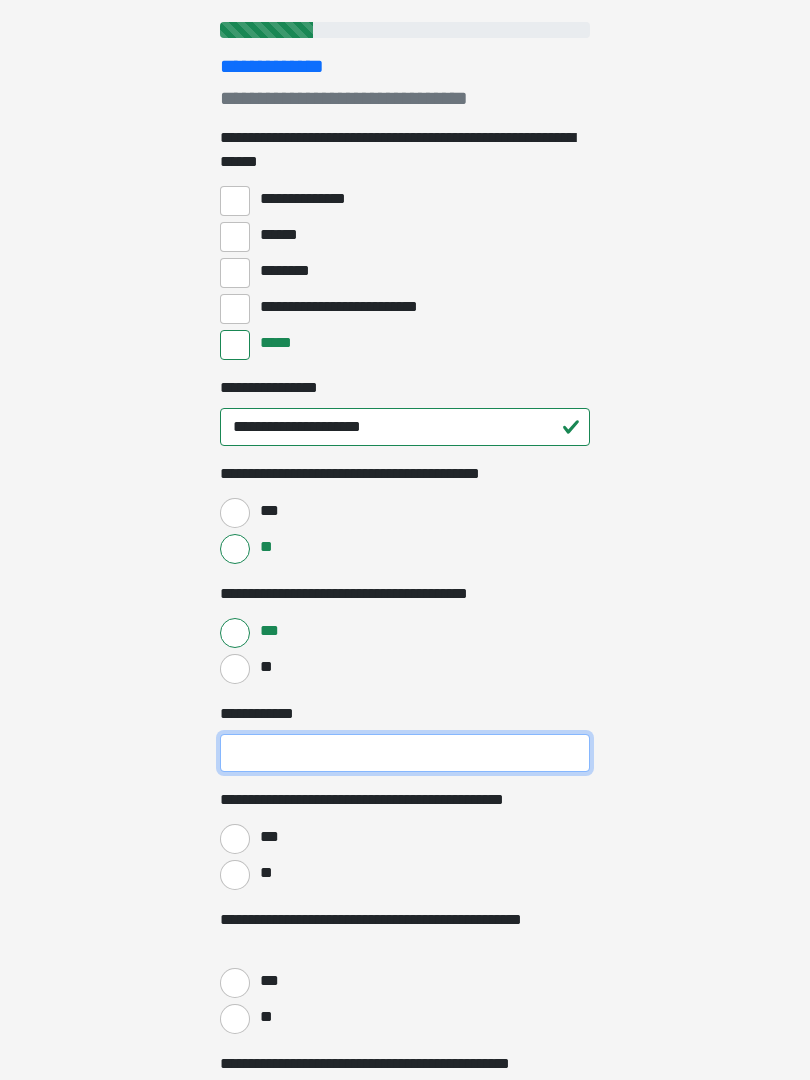 click on "**********" at bounding box center [405, 753] 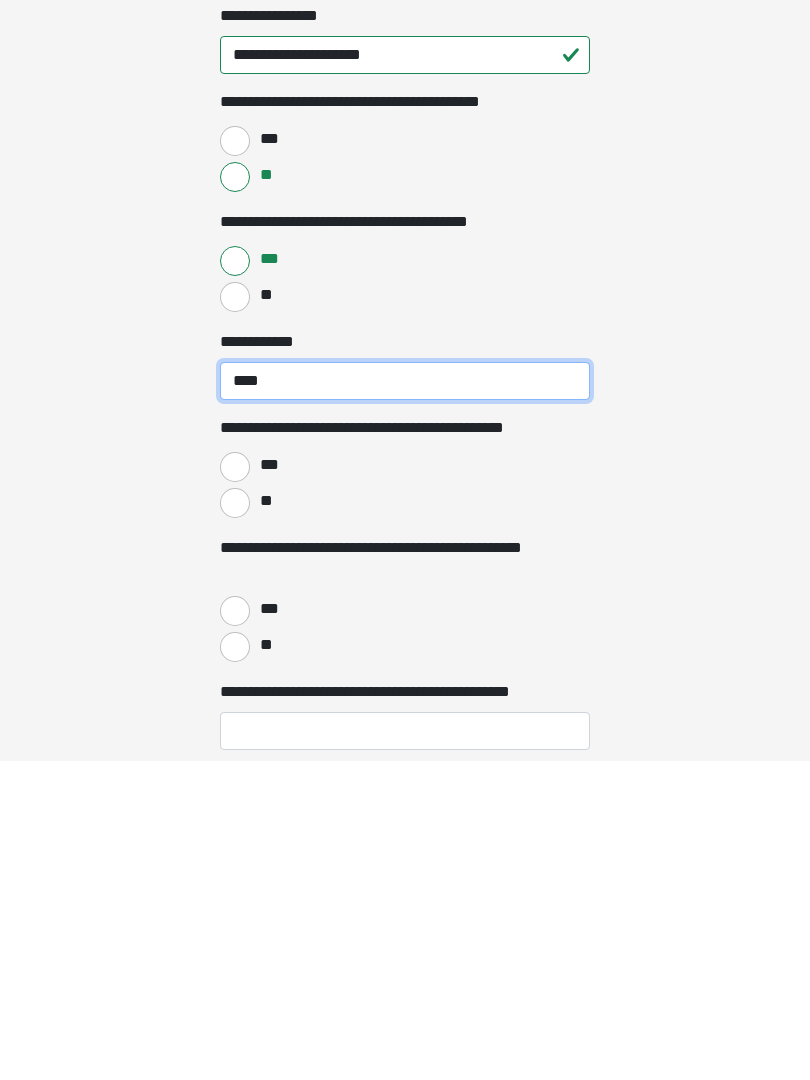type on "****" 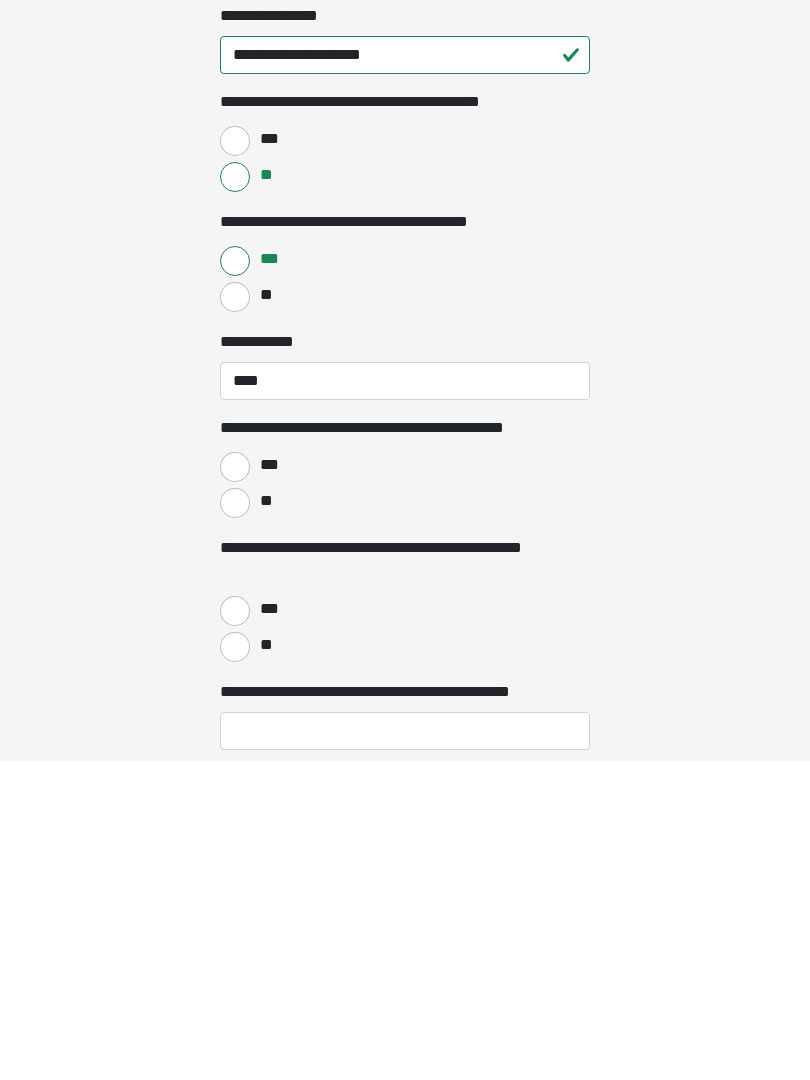 click on "***" at bounding box center [235, 787] 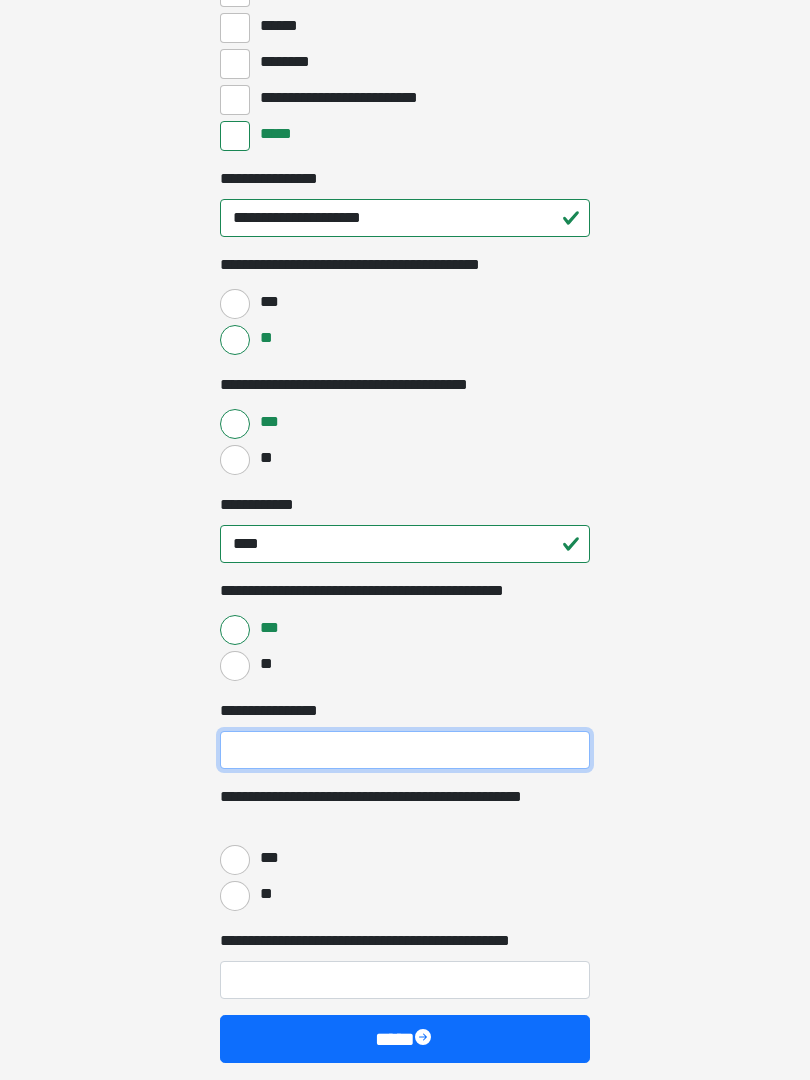 click on "**********" at bounding box center [405, 750] 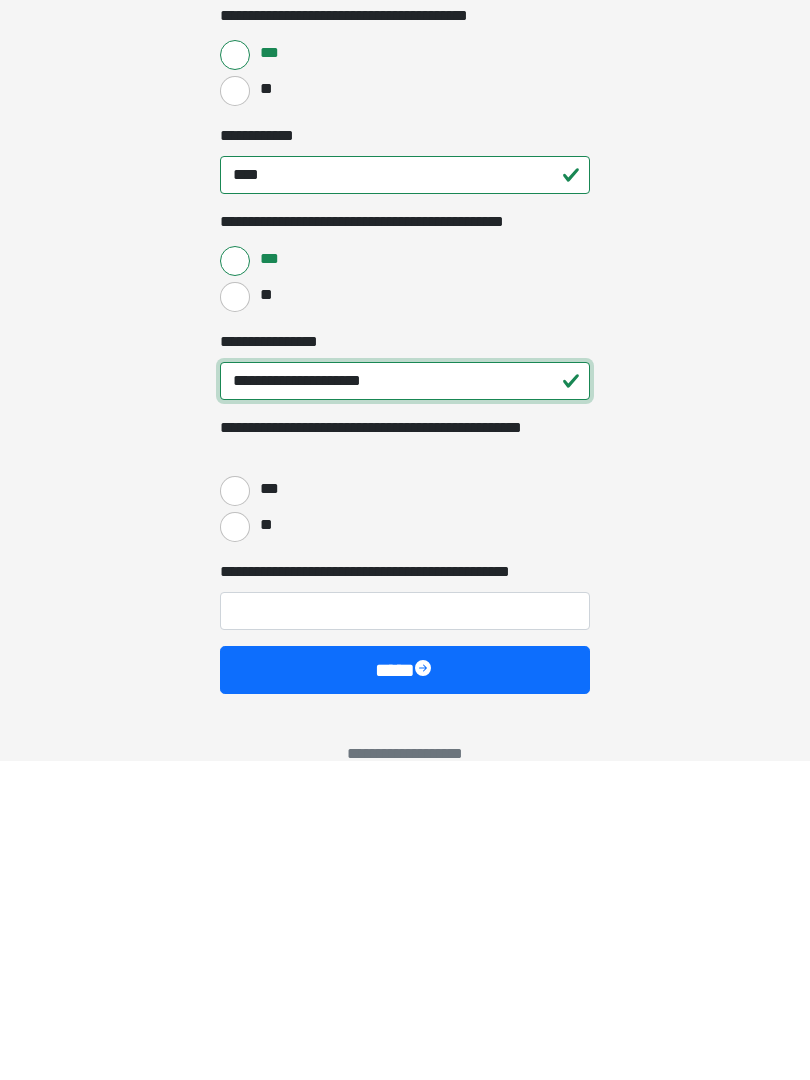 type on "**********" 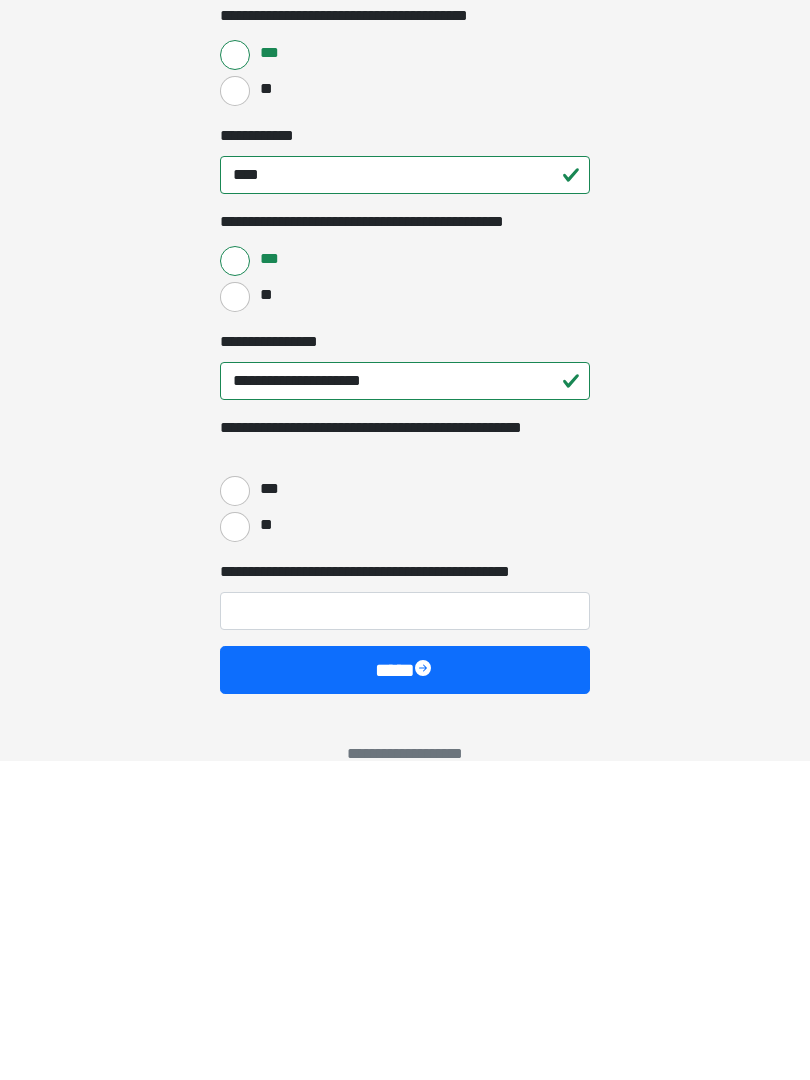 click on "**" at bounding box center [235, 847] 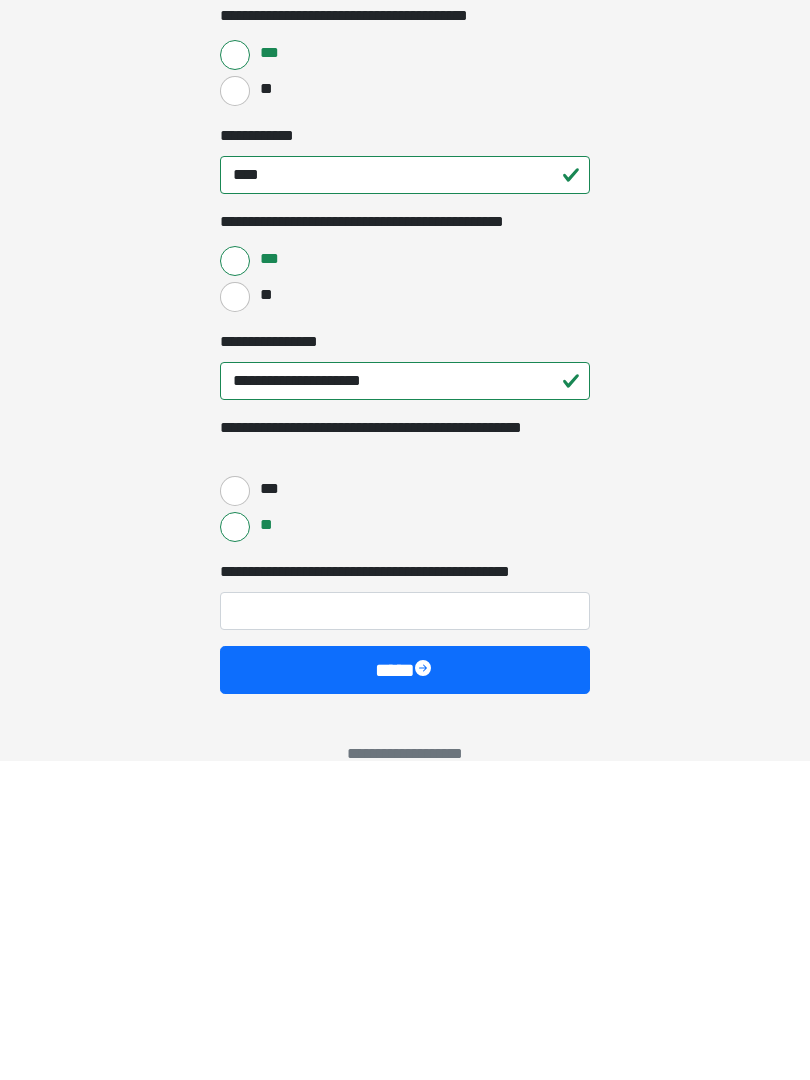 scroll, scrollTop: 523, scrollLeft: 0, axis: vertical 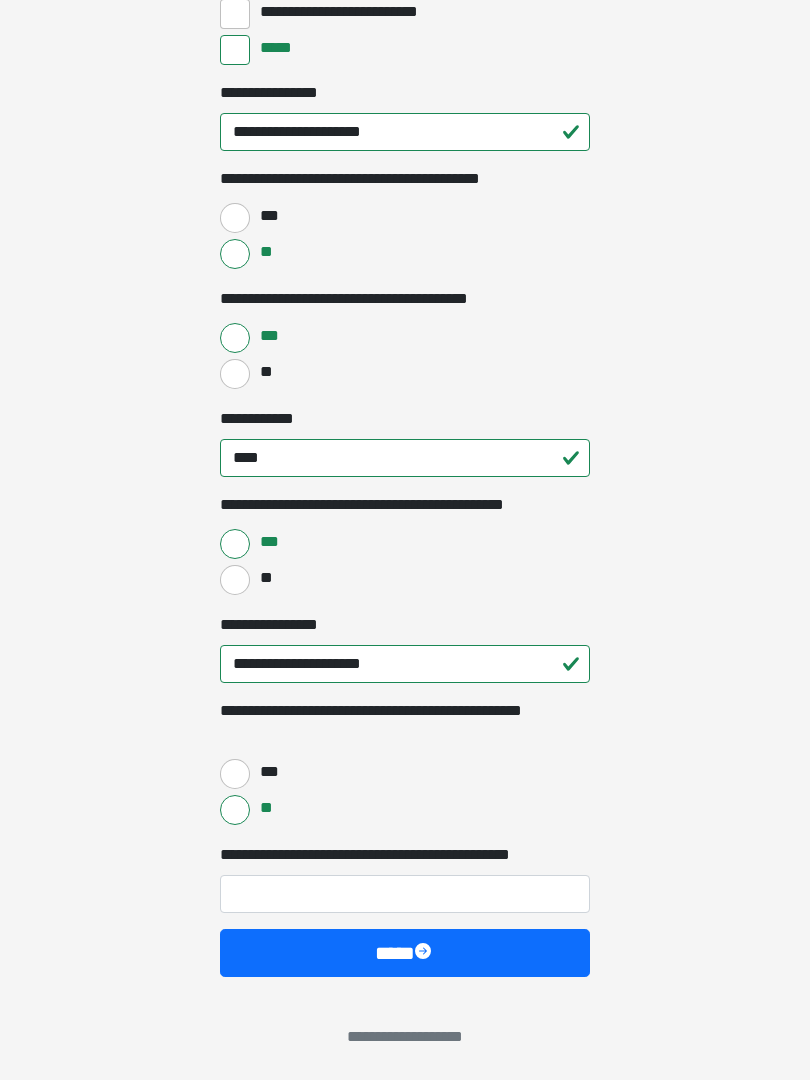 click at bounding box center [425, 953] 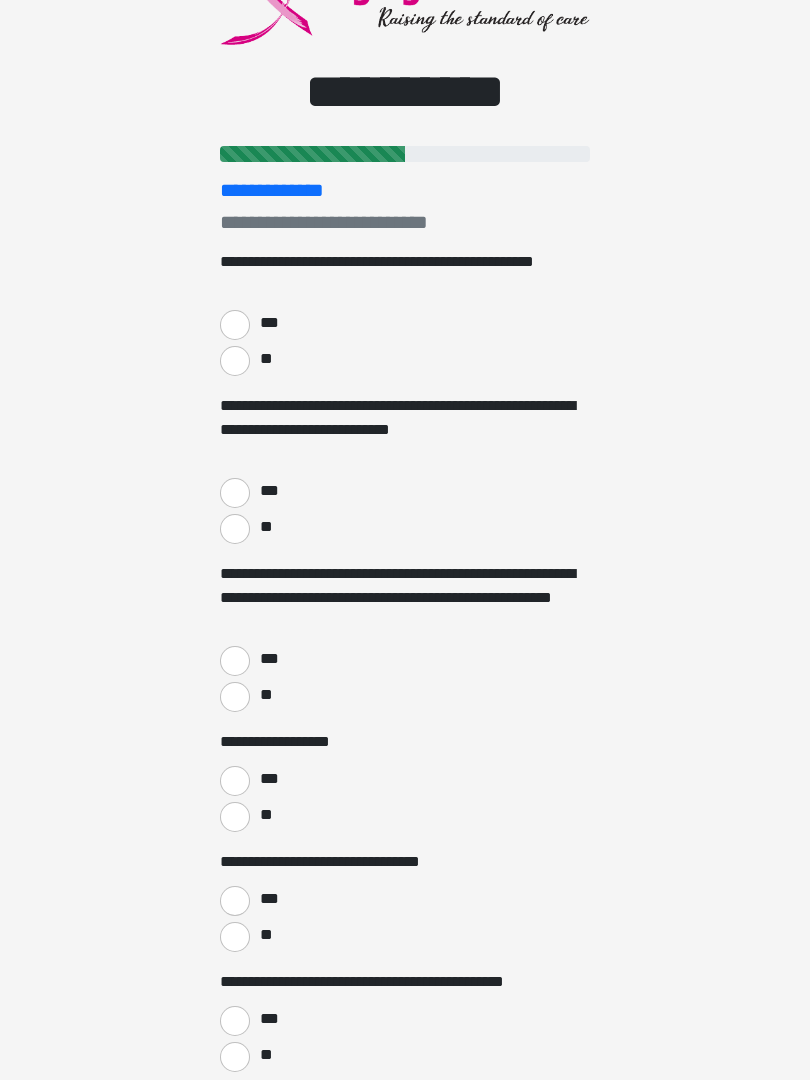 scroll, scrollTop: 0, scrollLeft: 0, axis: both 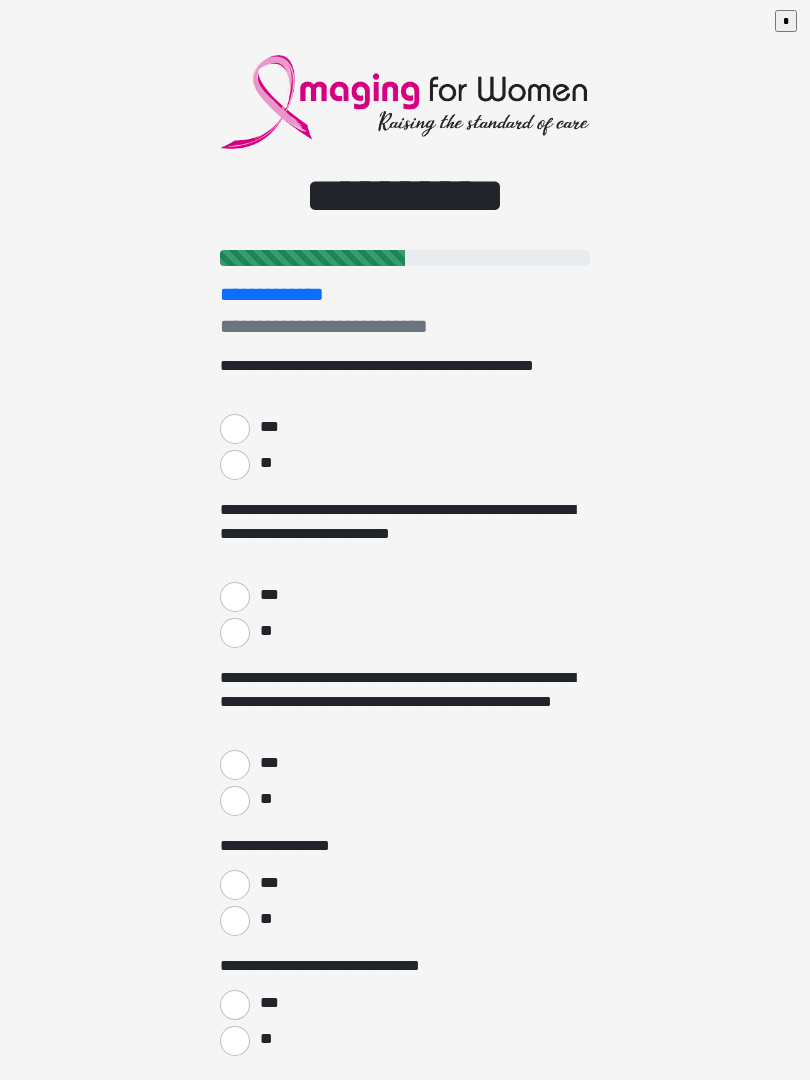 click on "**" at bounding box center [235, 465] 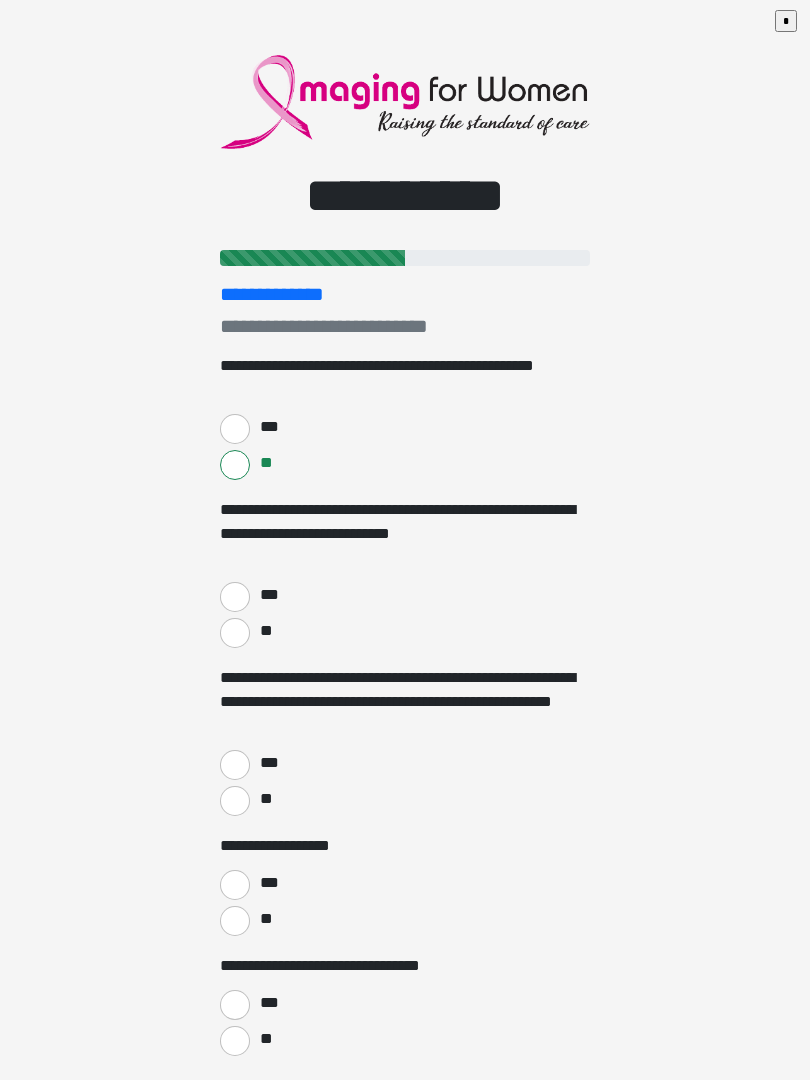 click on "**" at bounding box center [235, 633] 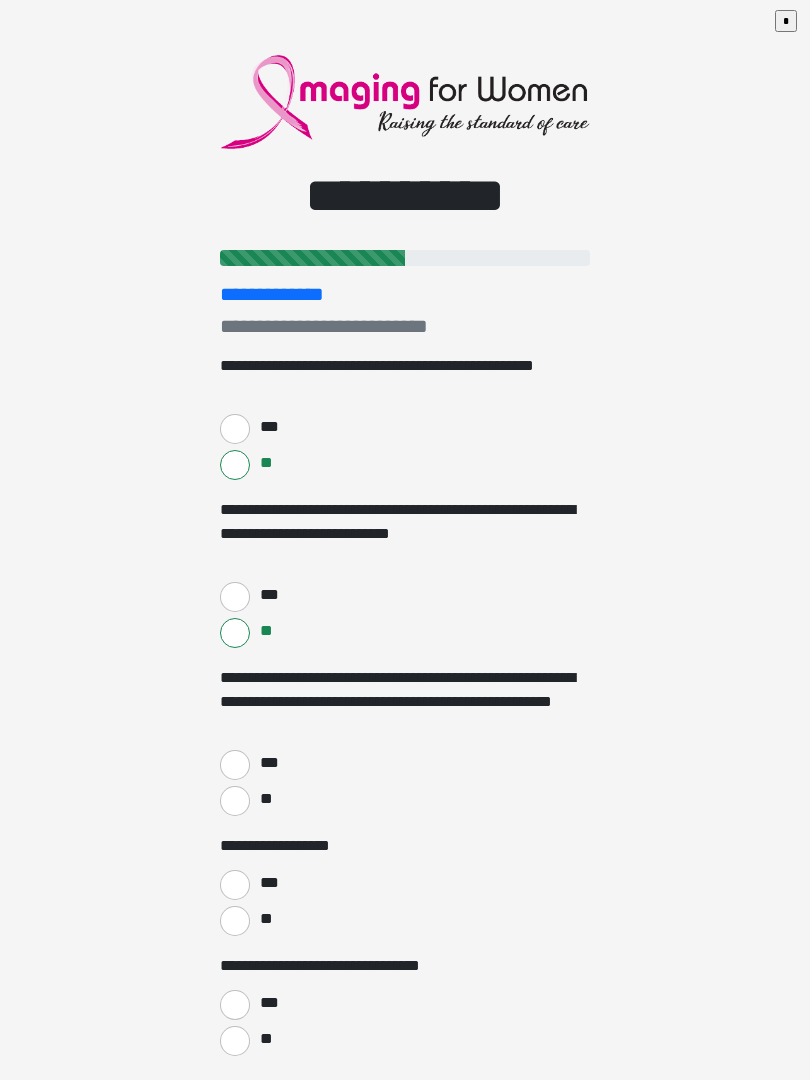 click on "**" at bounding box center [235, 801] 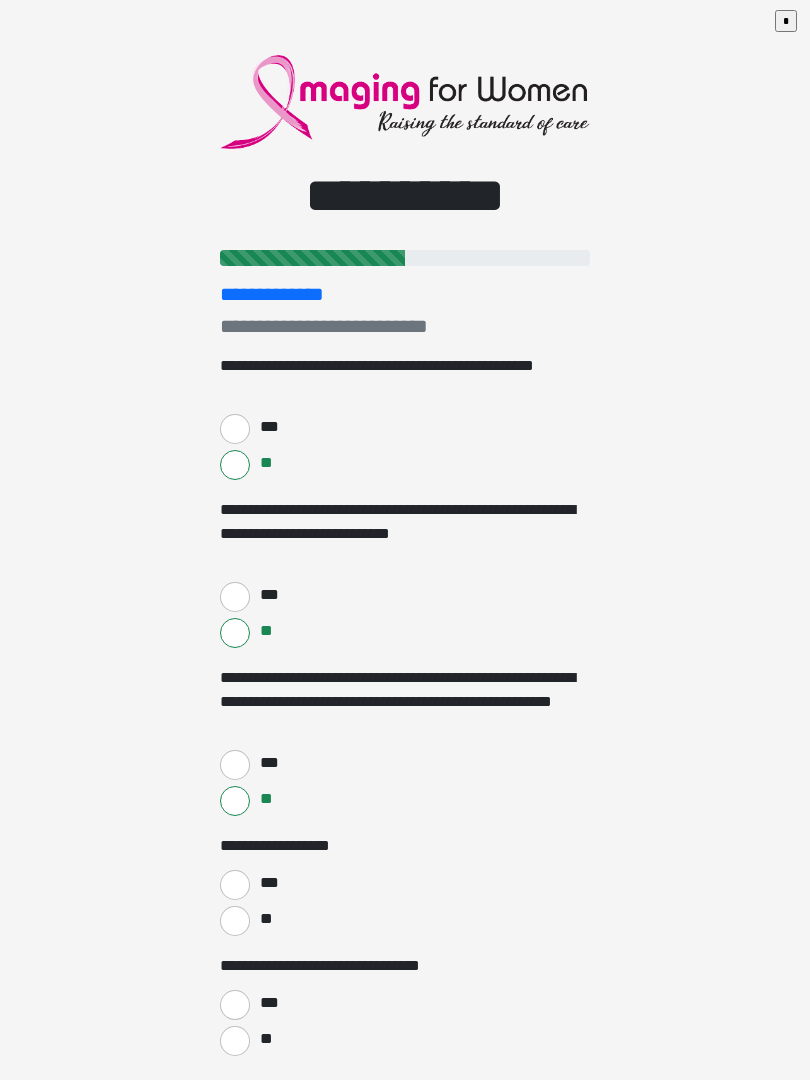 click on "**" at bounding box center (235, 921) 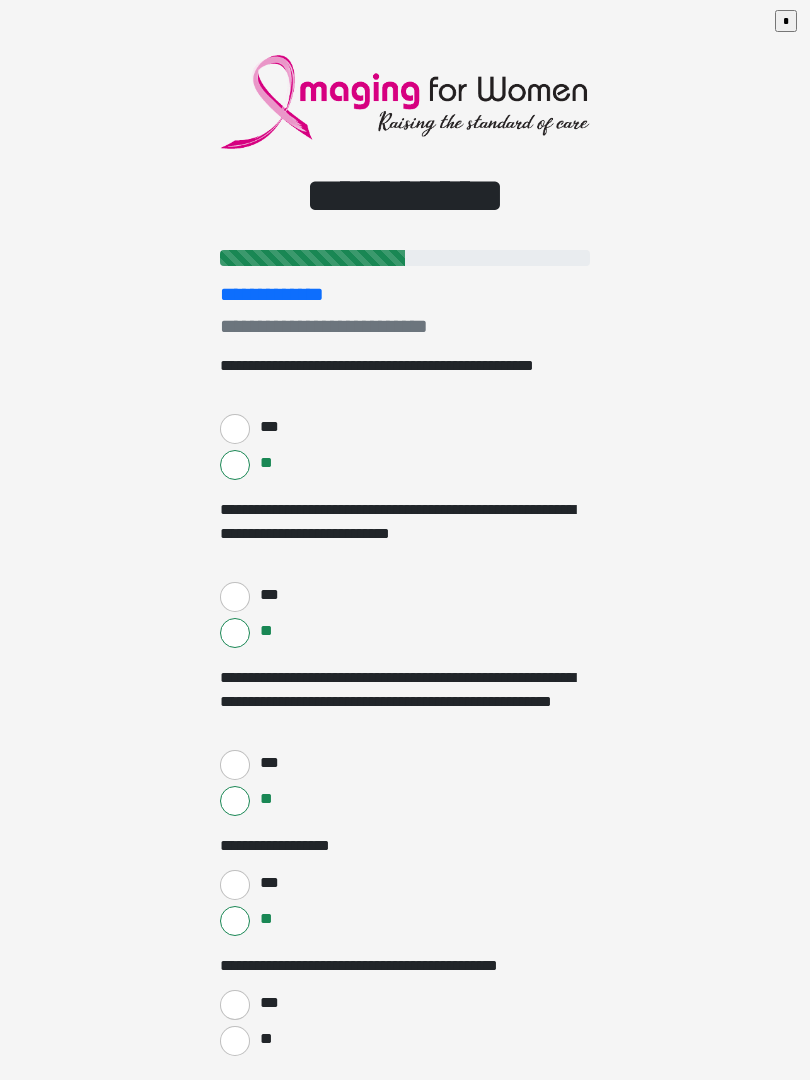 click on "***" at bounding box center (235, 1005) 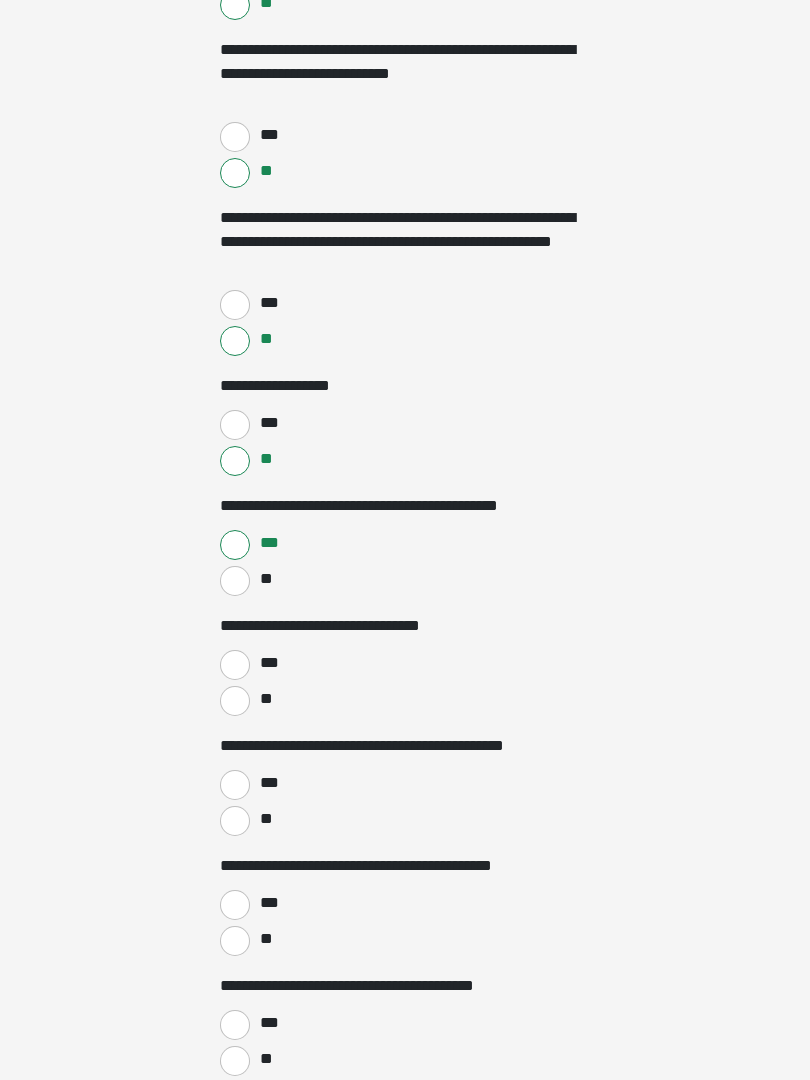 click on "**" at bounding box center (235, 702) 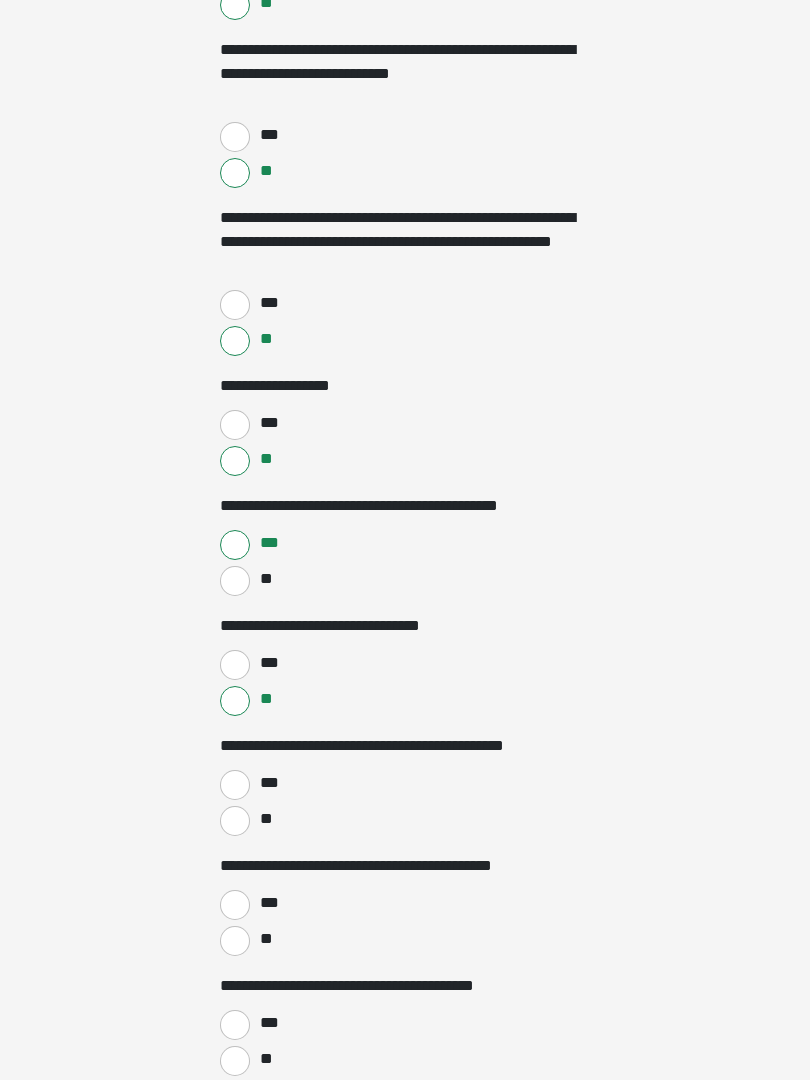 click on "**" at bounding box center (235, 821) 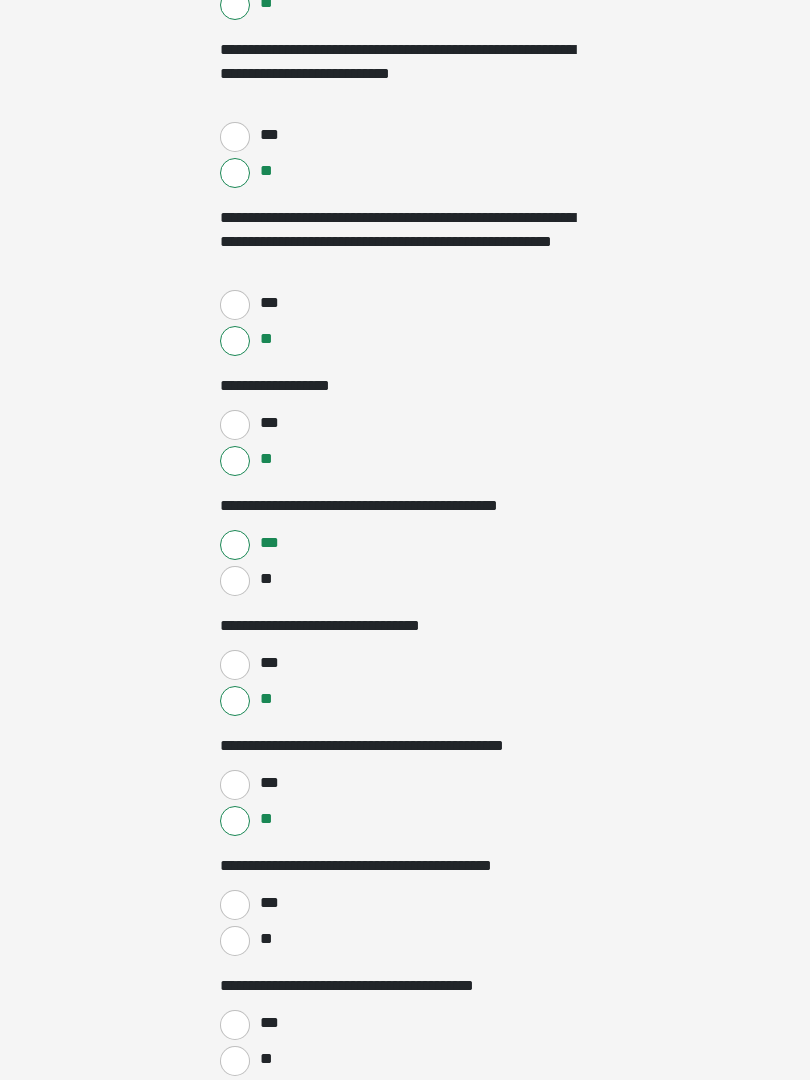 click on "**" at bounding box center (235, 941) 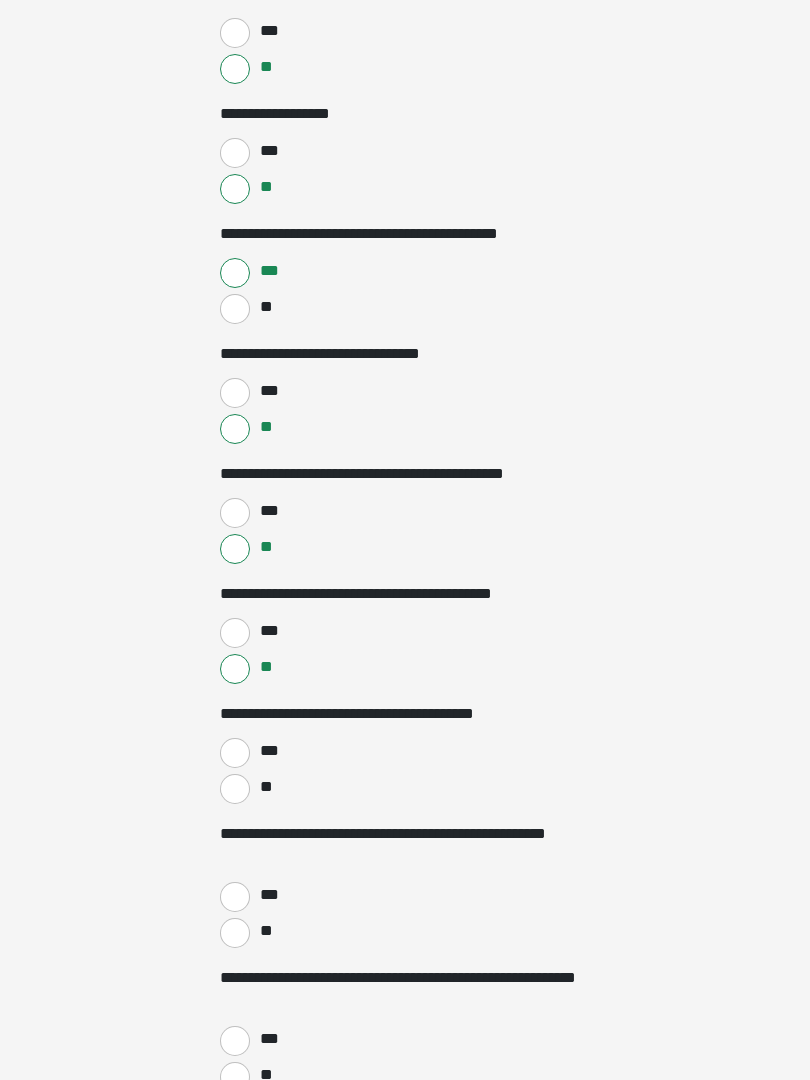 scroll, scrollTop: 731, scrollLeft: 0, axis: vertical 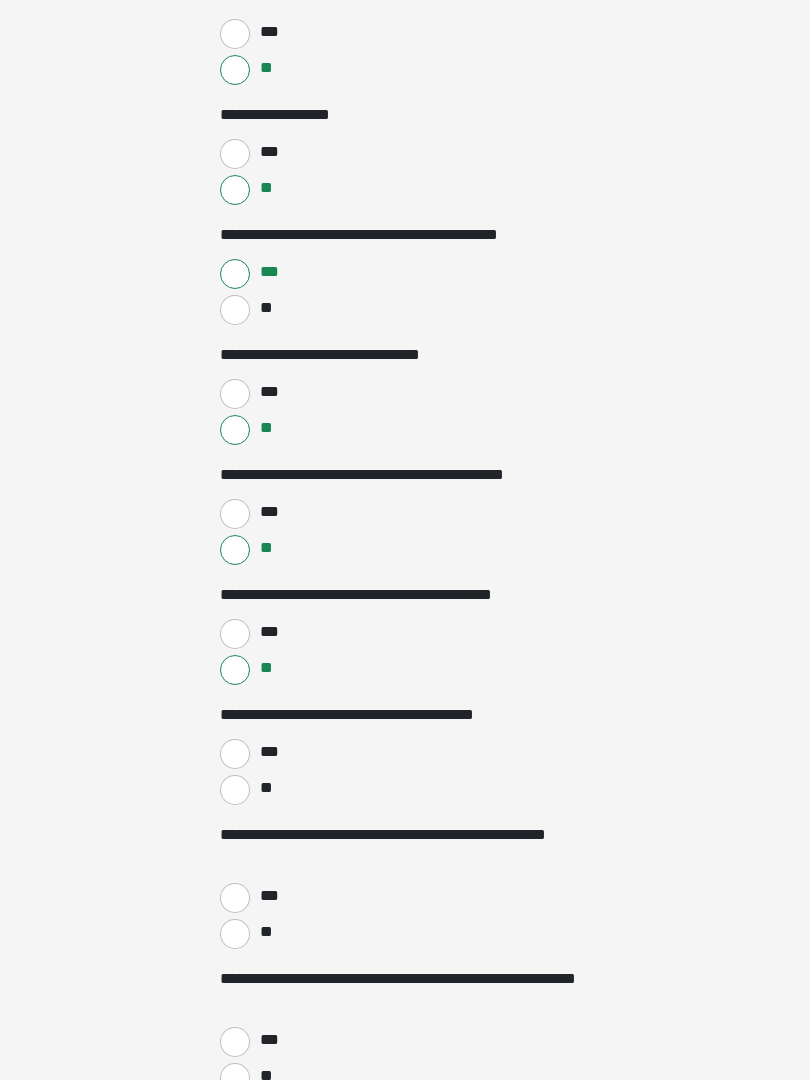 click on "***" at bounding box center (235, 634) 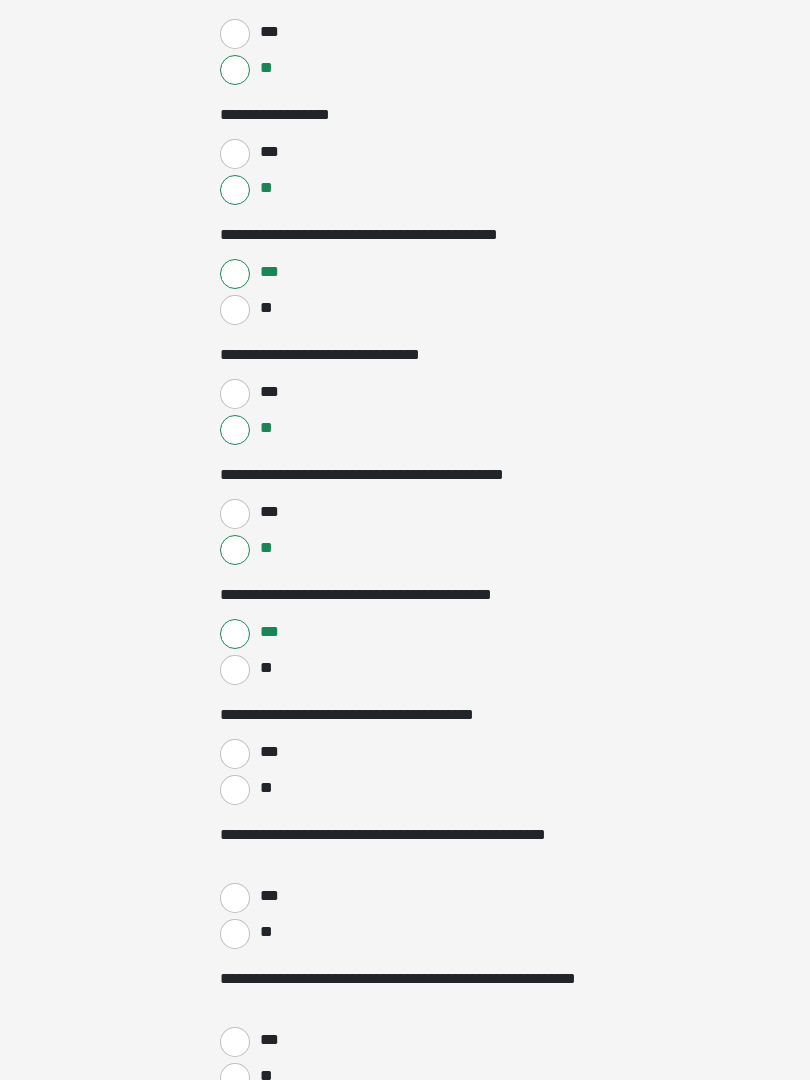 click on "**" at bounding box center (235, 790) 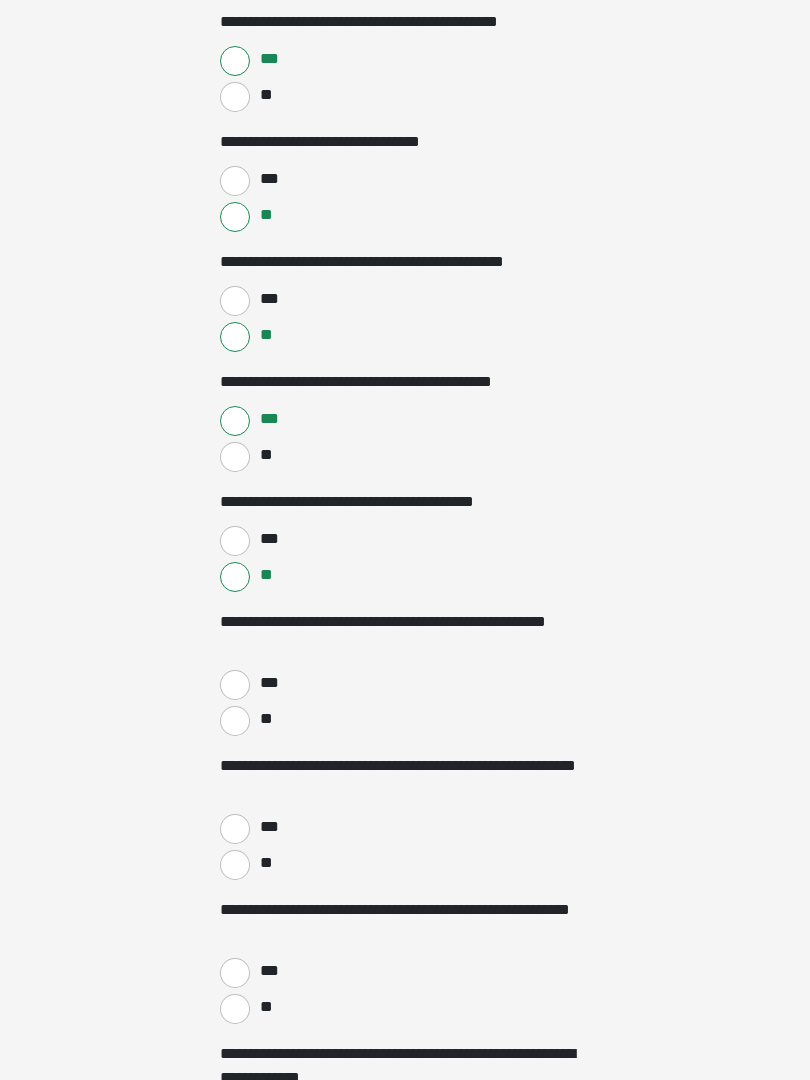 scroll, scrollTop: 944, scrollLeft: 0, axis: vertical 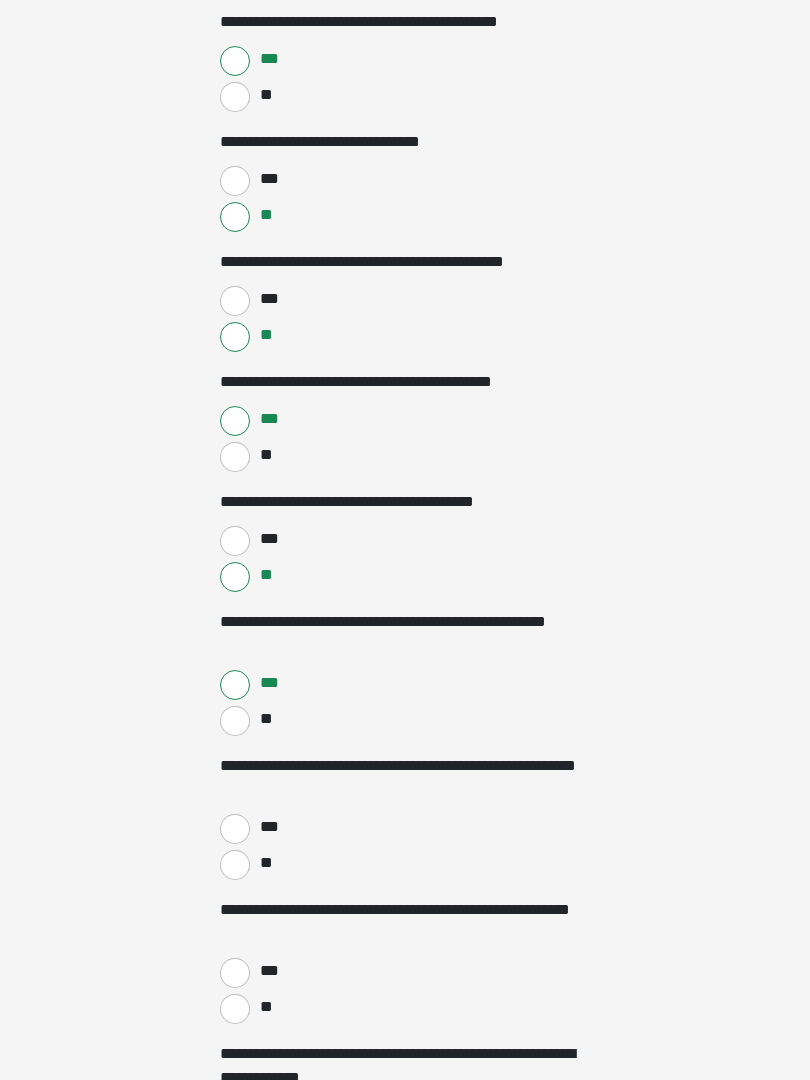 click on "**" at bounding box center (235, 865) 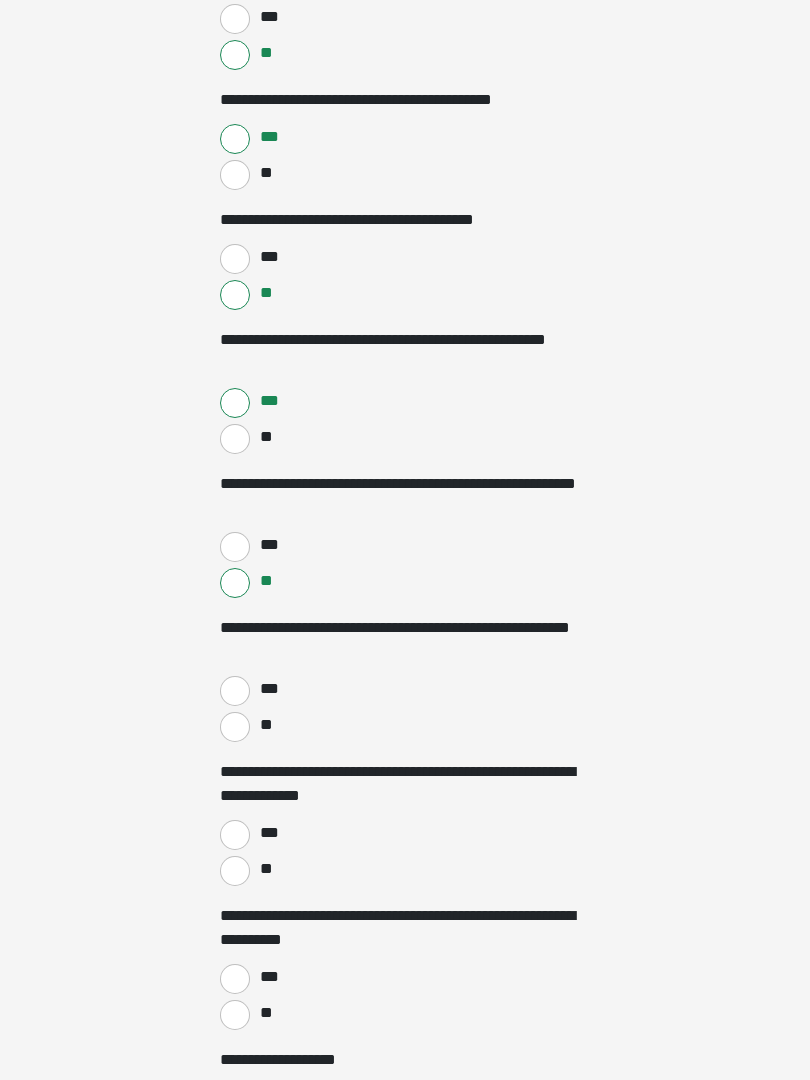 scroll, scrollTop: 1226, scrollLeft: 0, axis: vertical 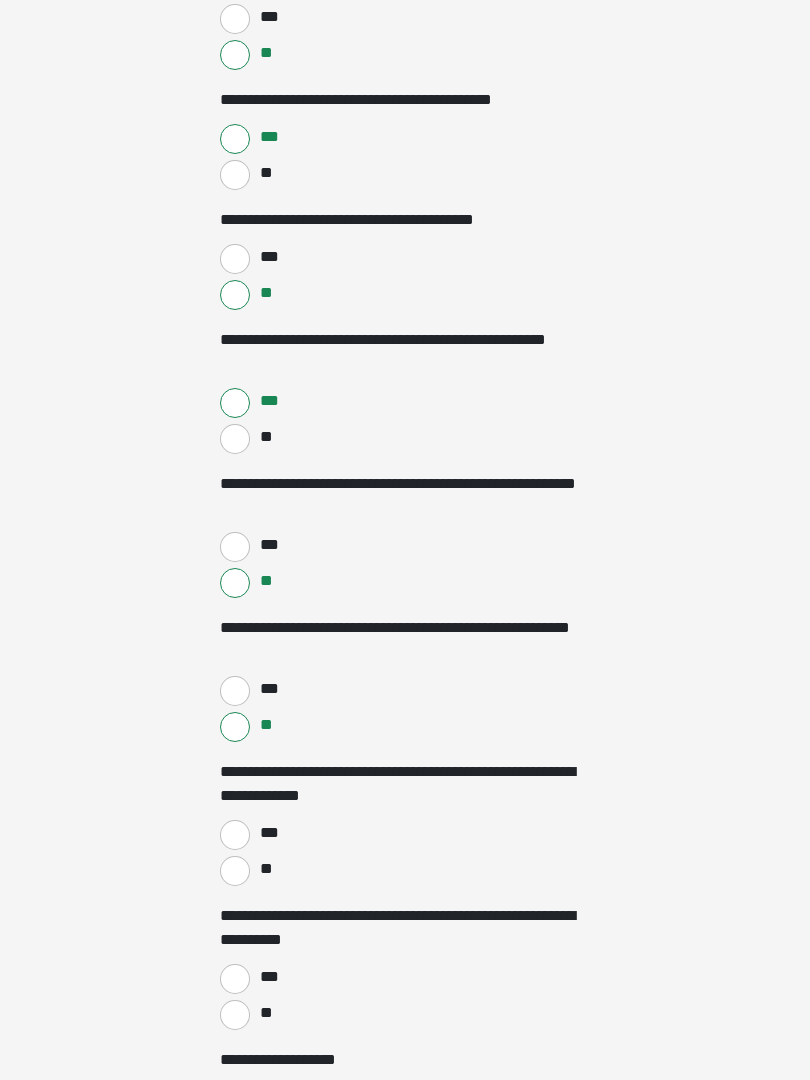 click on "**" at bounding box center [235, 871] 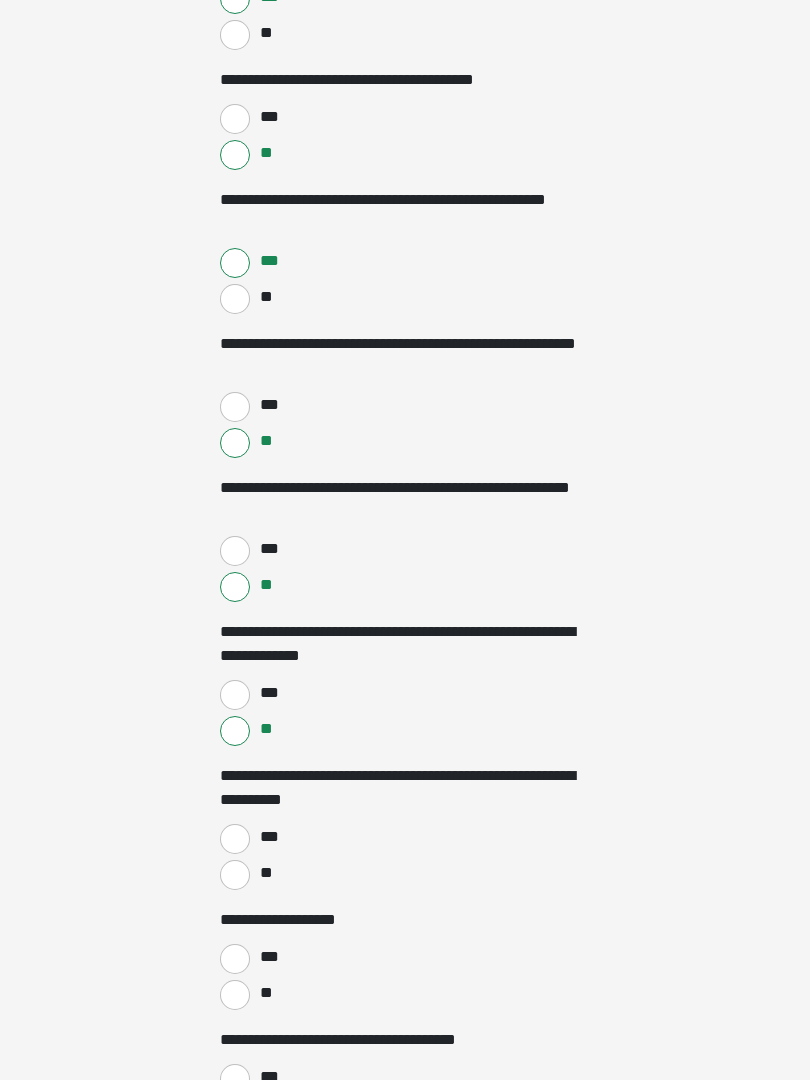 scroll, scrollTop: 1366, scrollLeft: 0, axis: vertical 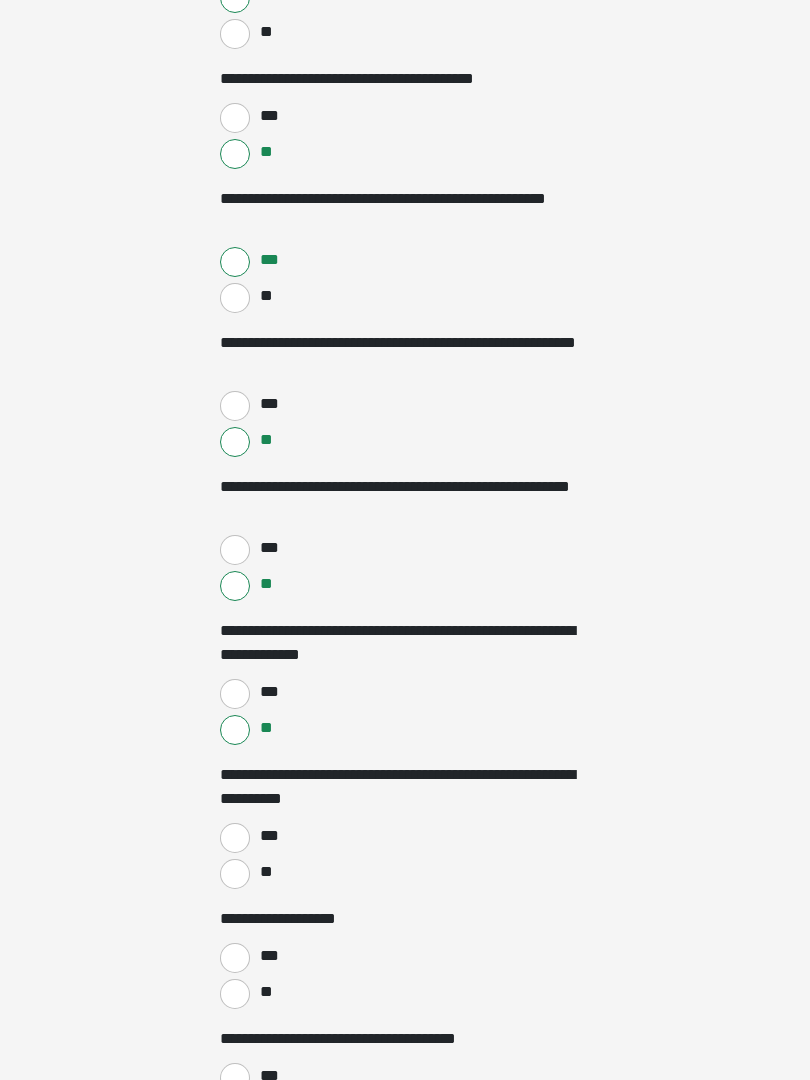 click on "**" at bounding box center (235, 875) 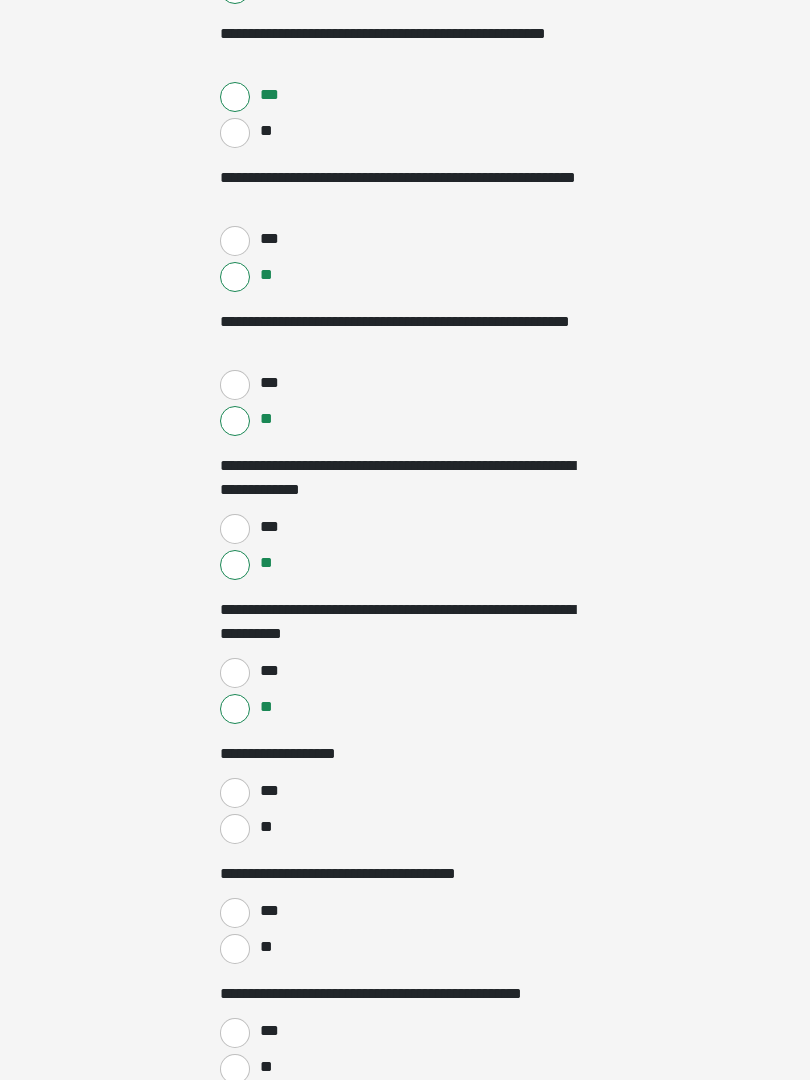 click on "***" at bounding box center [235, 793] 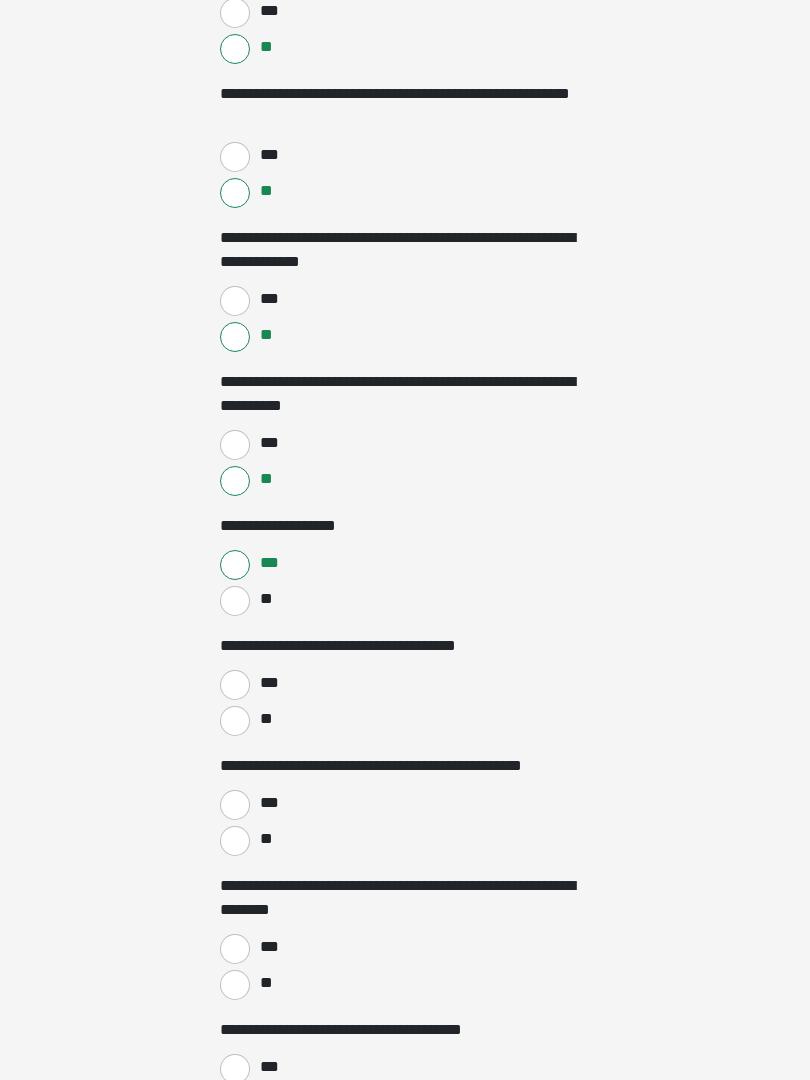 scroll, scrollTop: 1760, scrollLeft: 0, axis: vertical 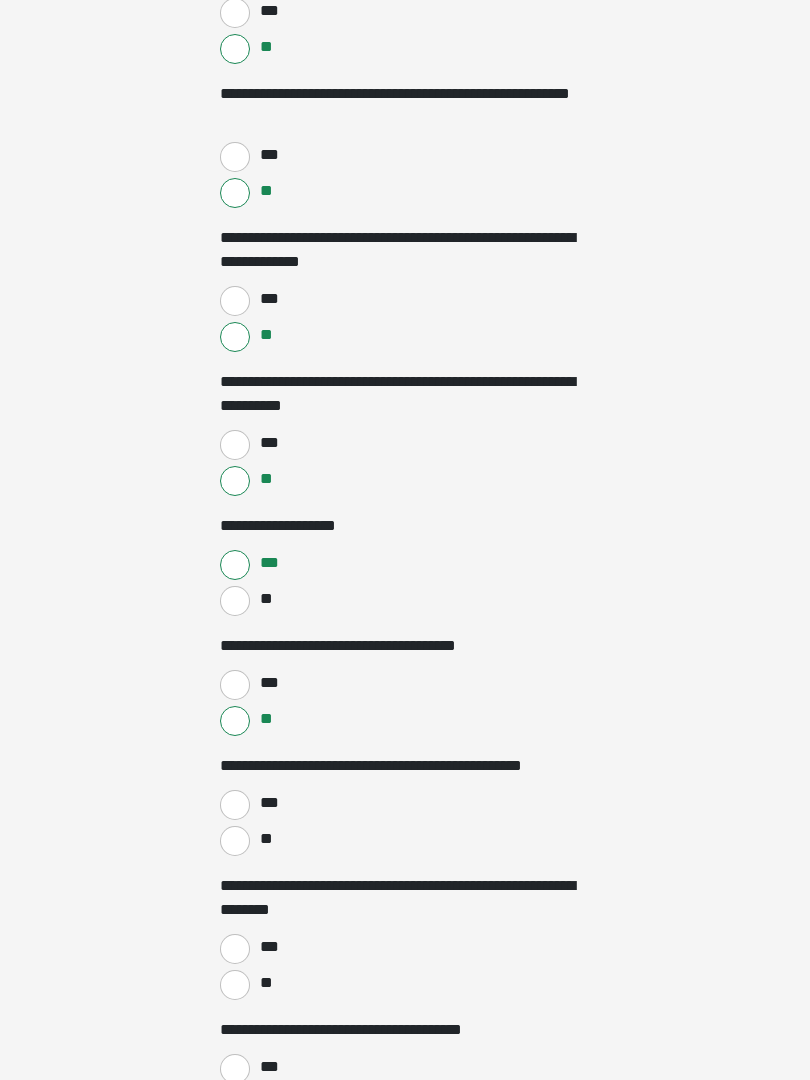 click on "**" at bounding box center (235, 841) 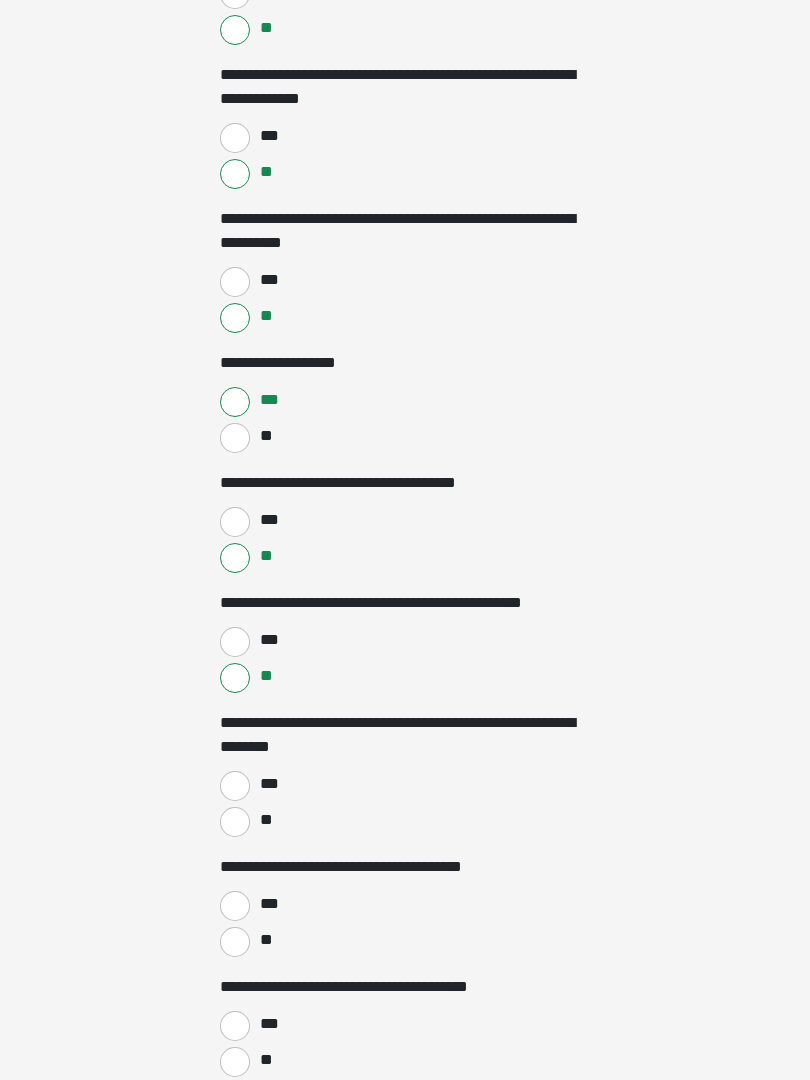 scroll, scrollTop: 1922, scrollLeft: 0, axis: vertical 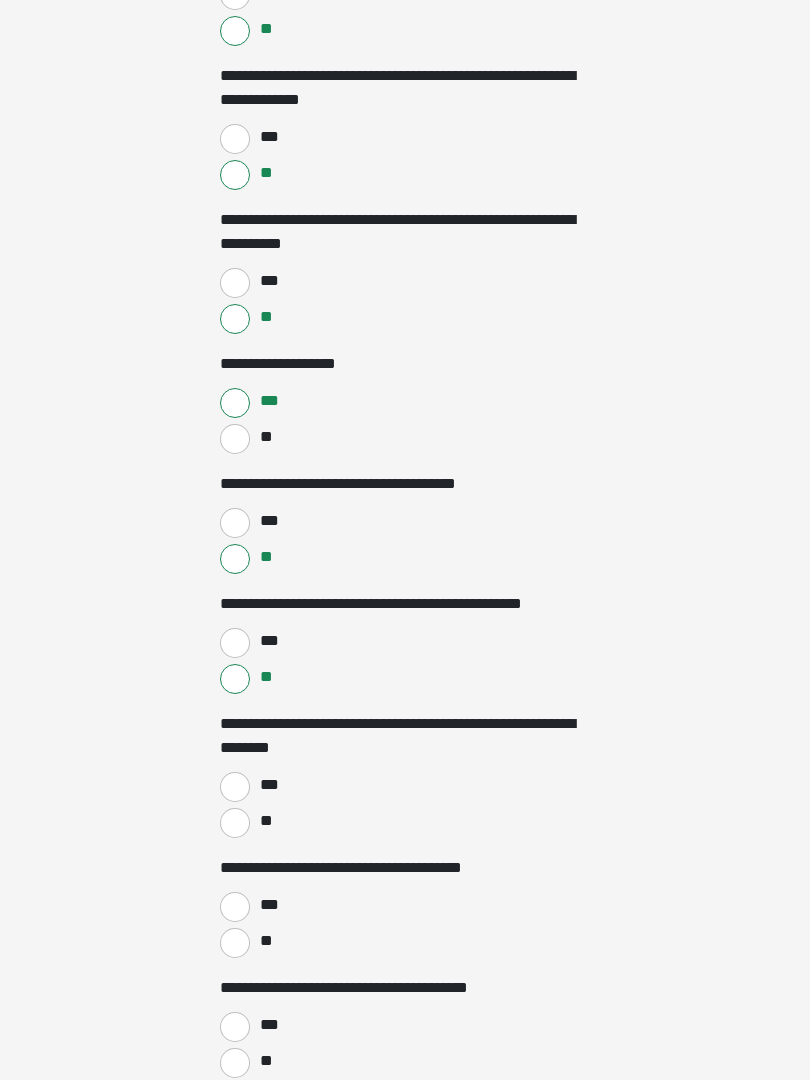 click on "***" at bounding box center [235, 787] 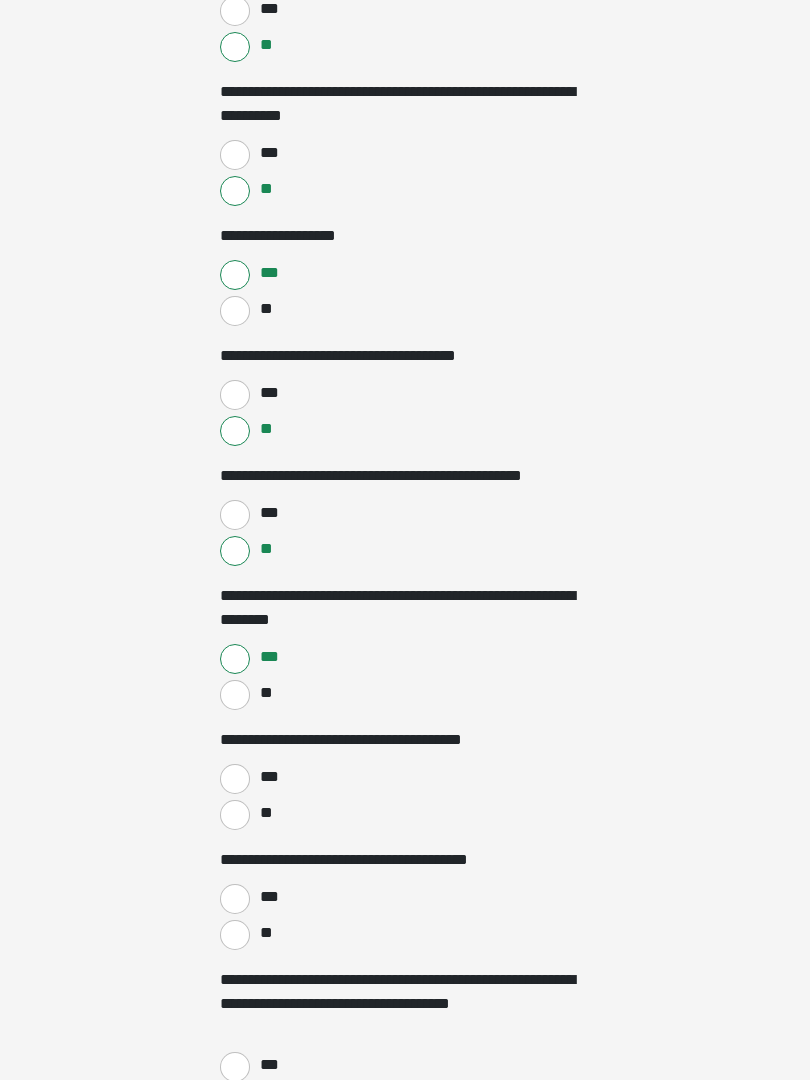 click on "***" at bounding box center [235, 780] 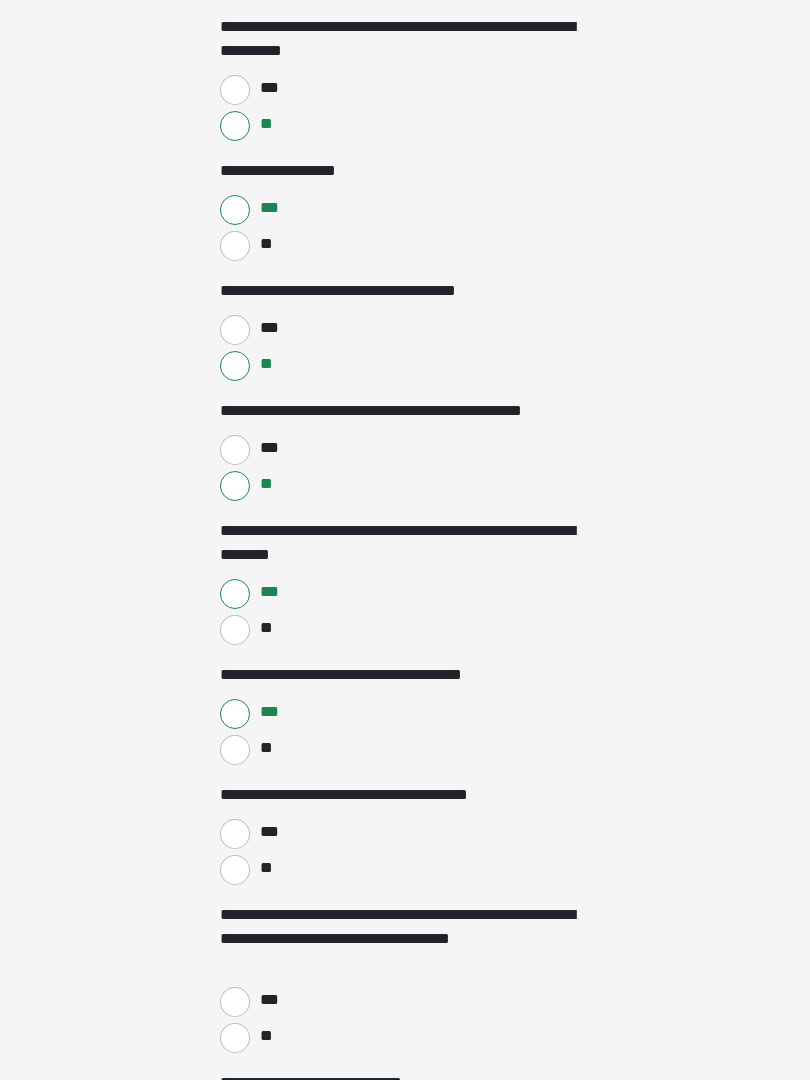 scroll, scrollTop: 2130, scrollLeft: 0, axis: vertical 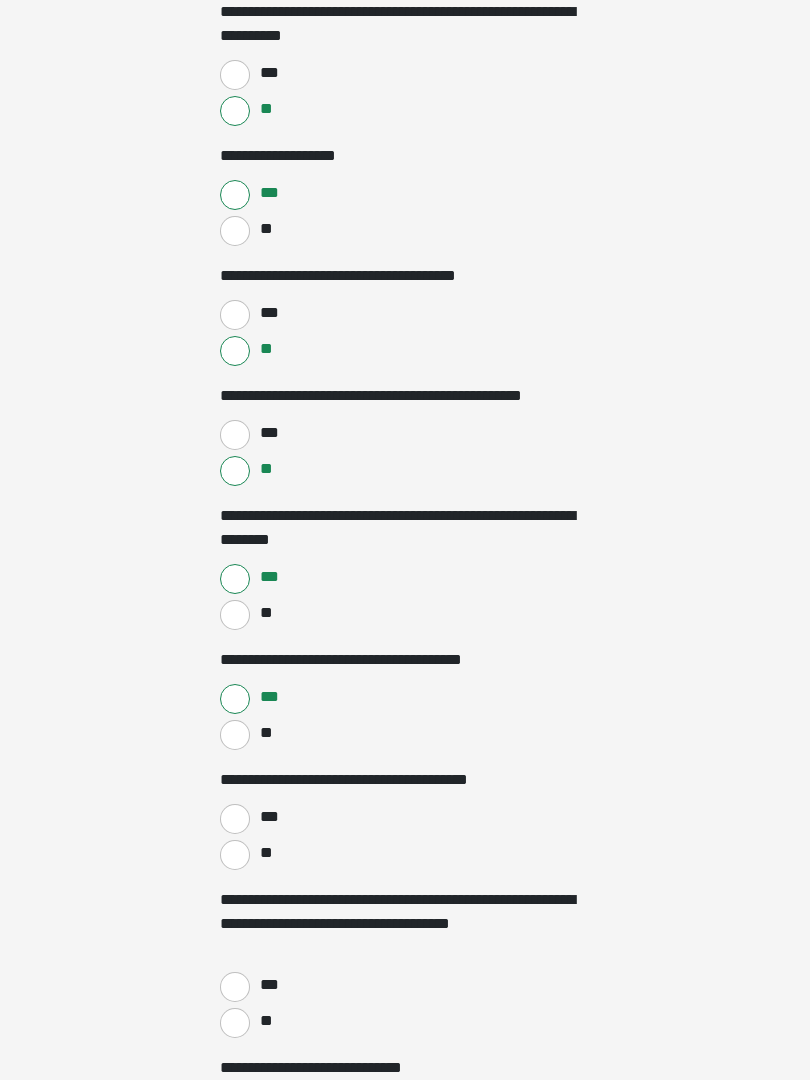 click on "**" at bounding box center [235, 855] 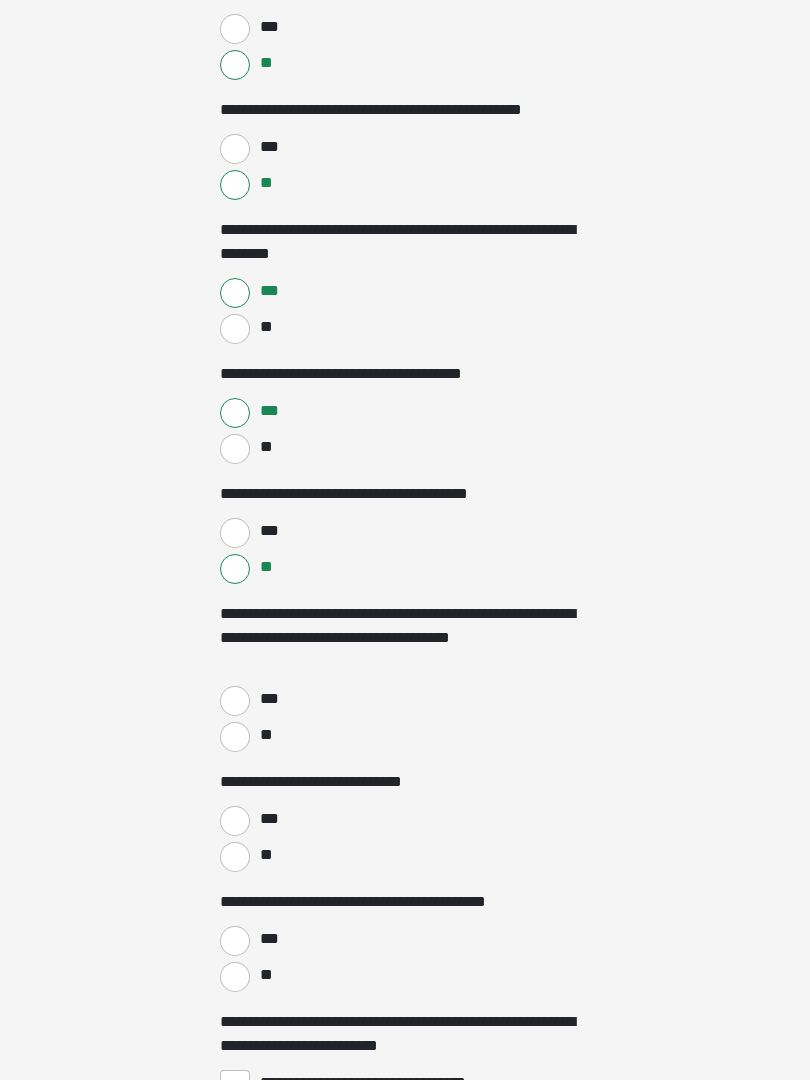 scroll, scrollTop: 2415, scrollLeft: 0, axis: vertical 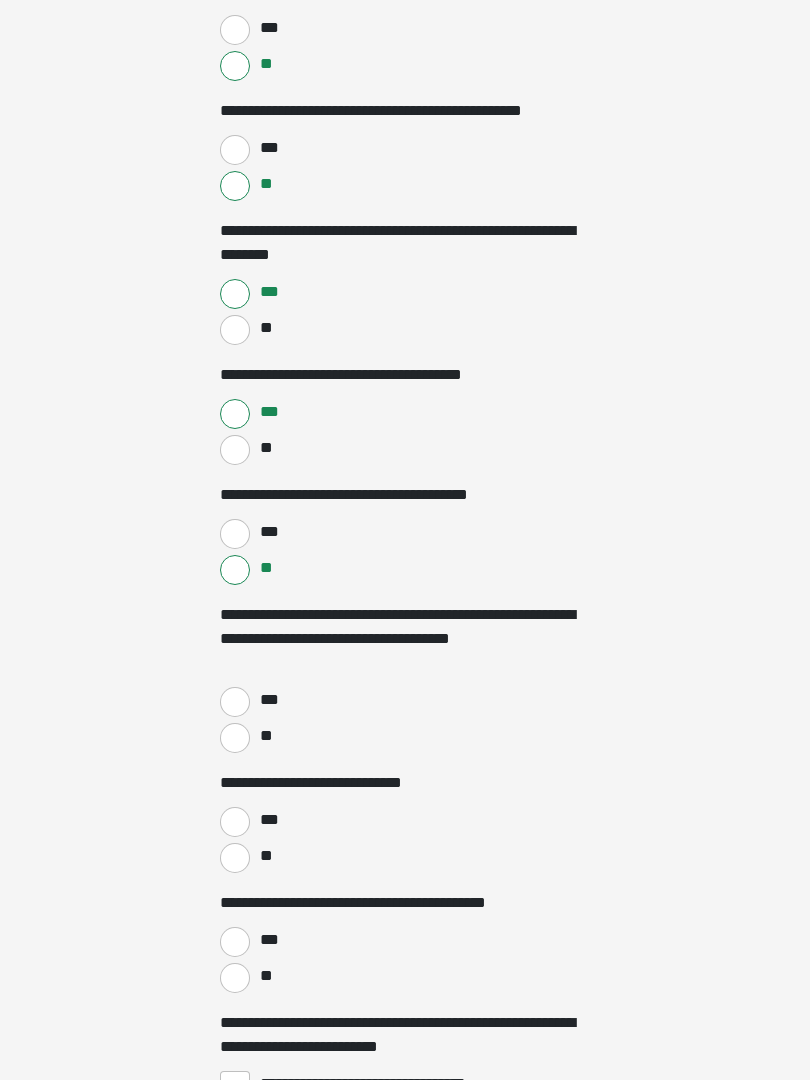 click on "**" at bounding box center [235, 738] 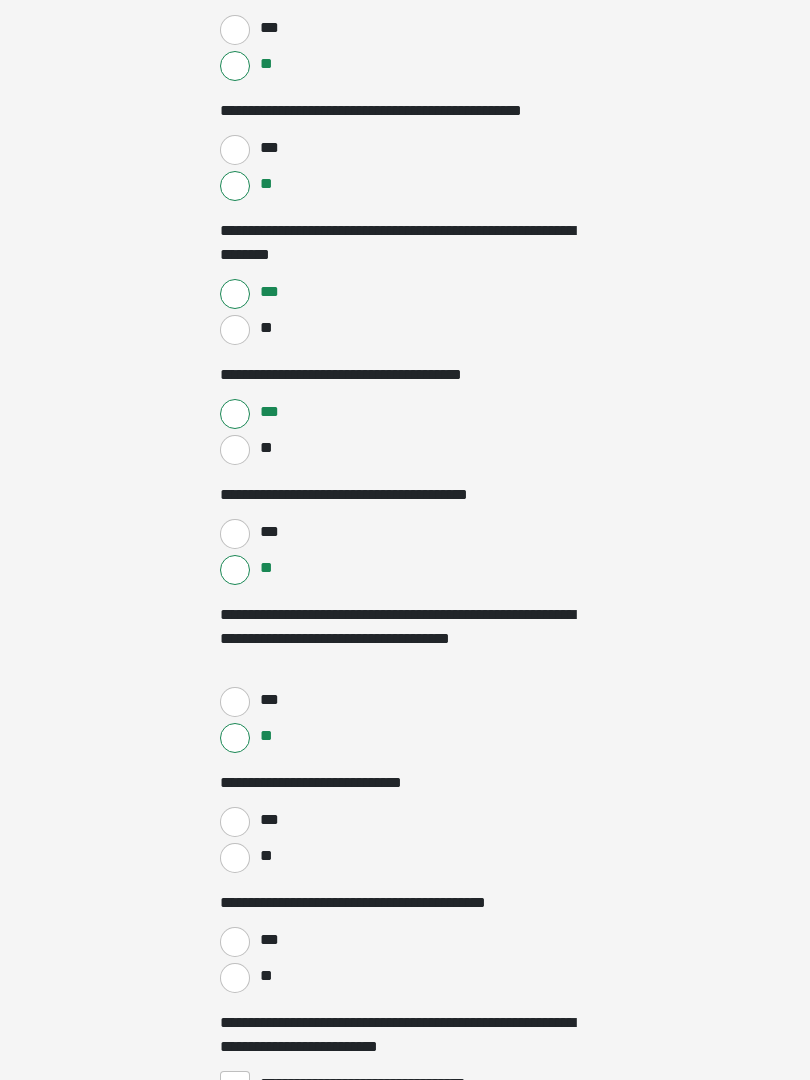click on "***" at bounding box center [235, 822] 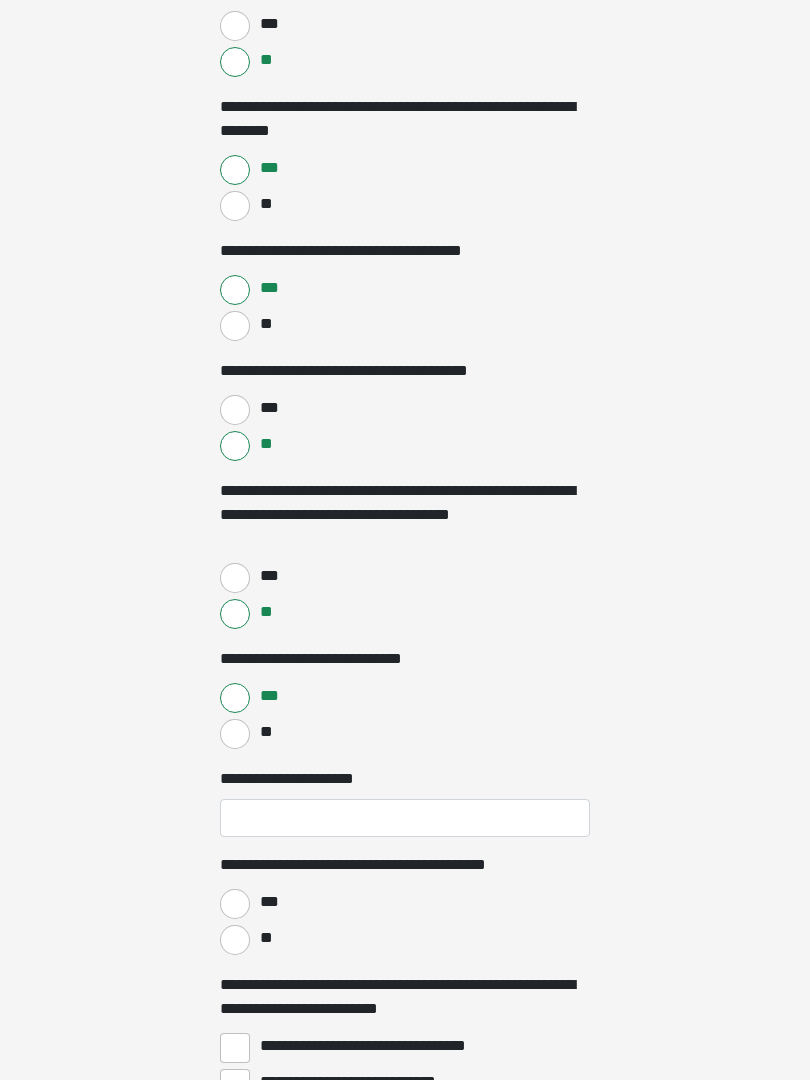 scroll, scrollTop: 2538, scrollLeft: 0, axis: vertical 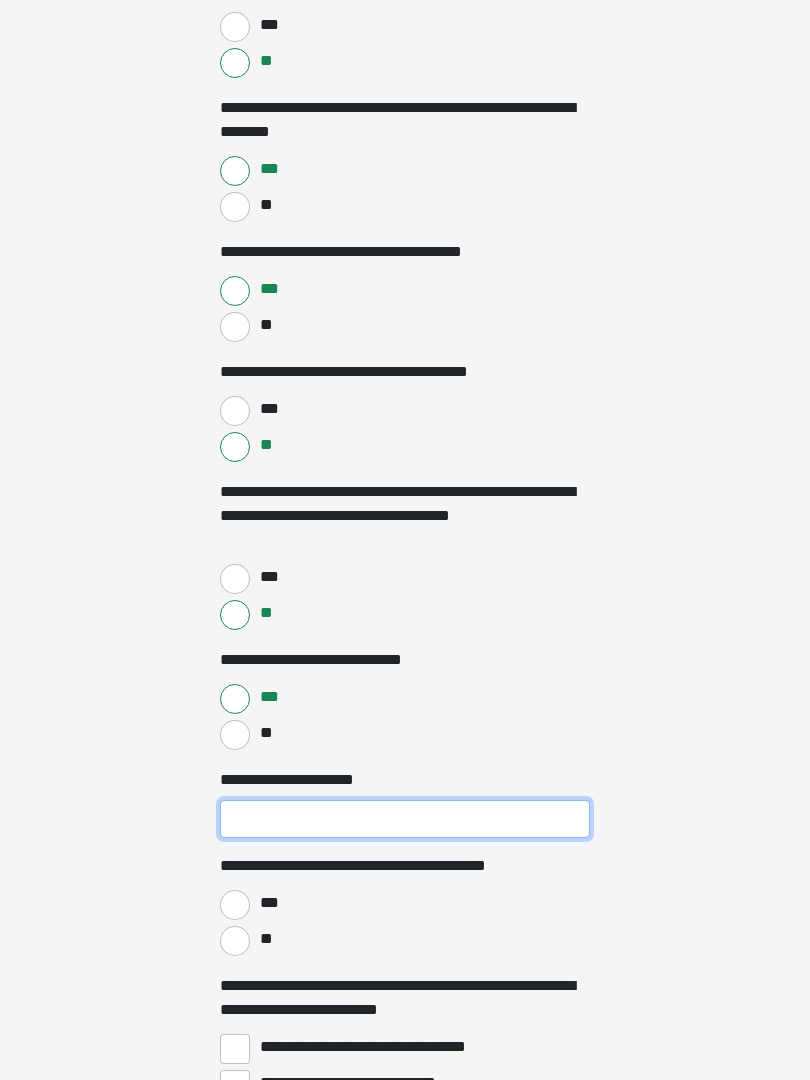 click on "**********" at bounding box center [405, 819] 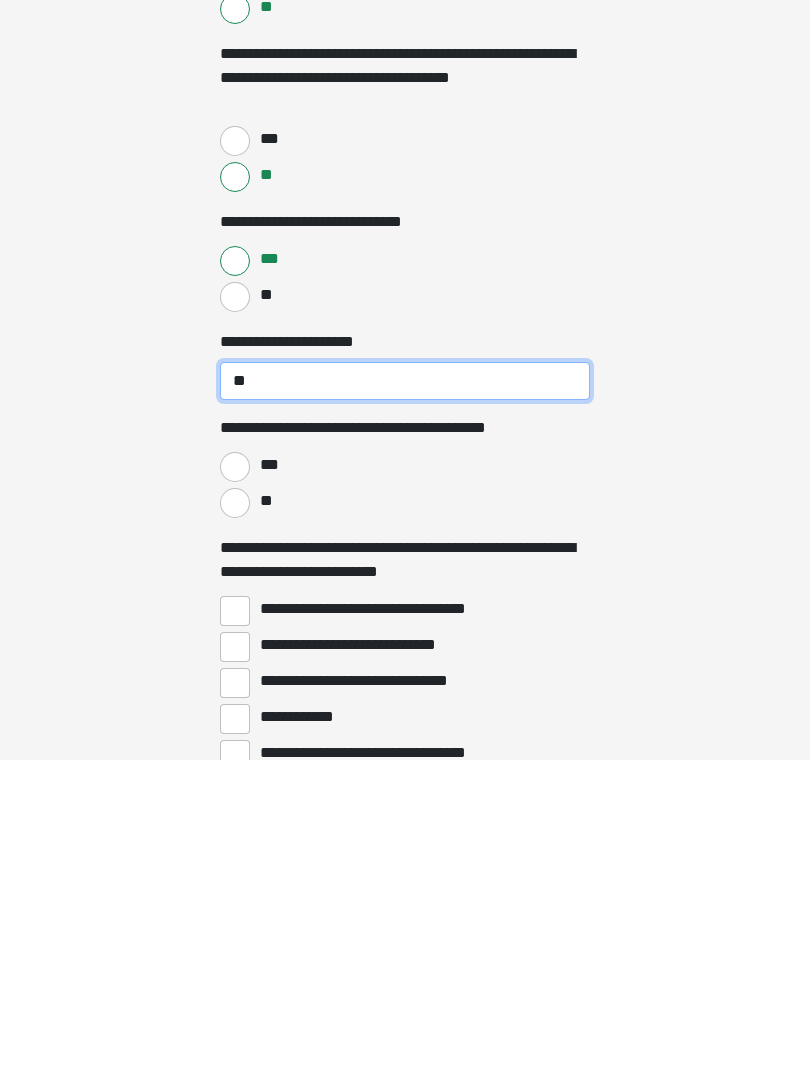 type on "**" 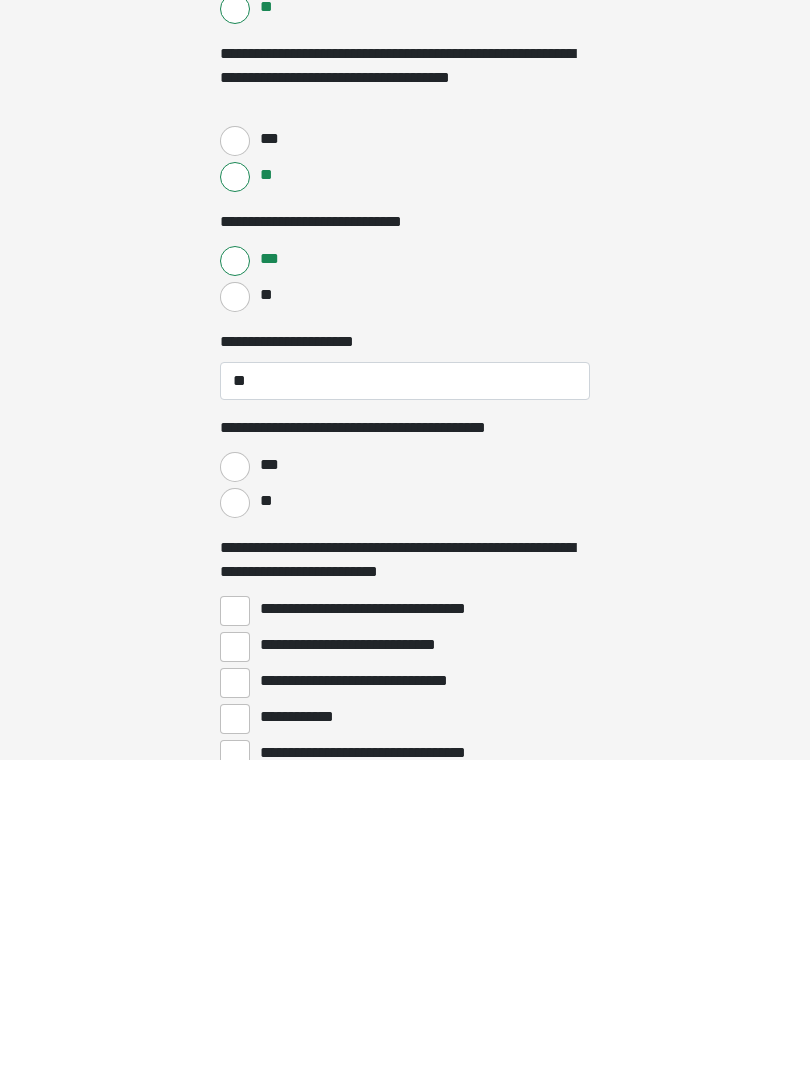 click on "***" at bounding box center (235, 787) 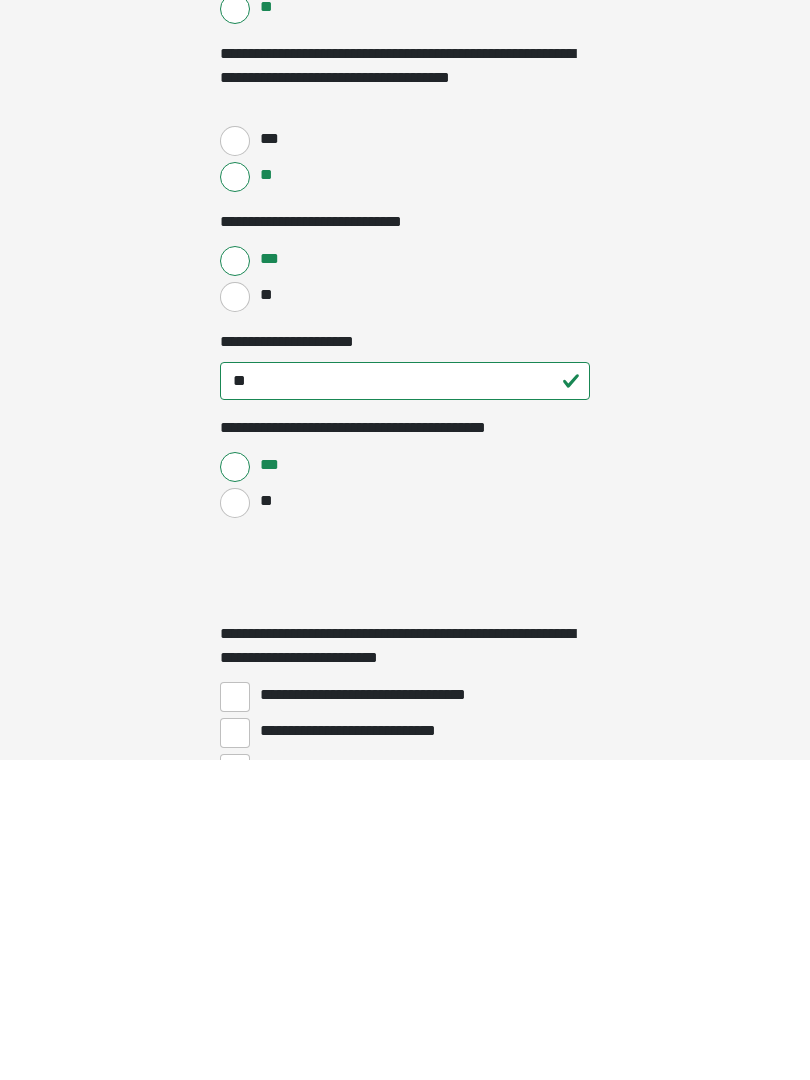 scroll, scrollTop: 2977, scrollLeft: 0, axis: vertical 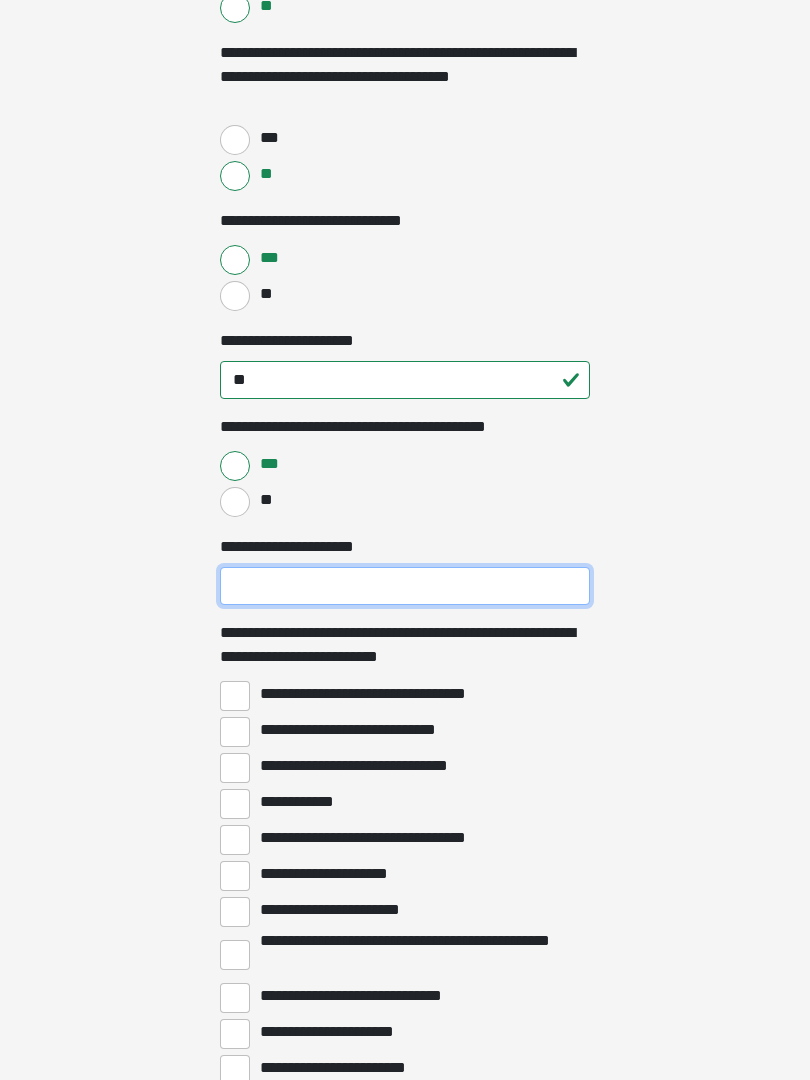 click on "**********" at bounding box center [405, 586] 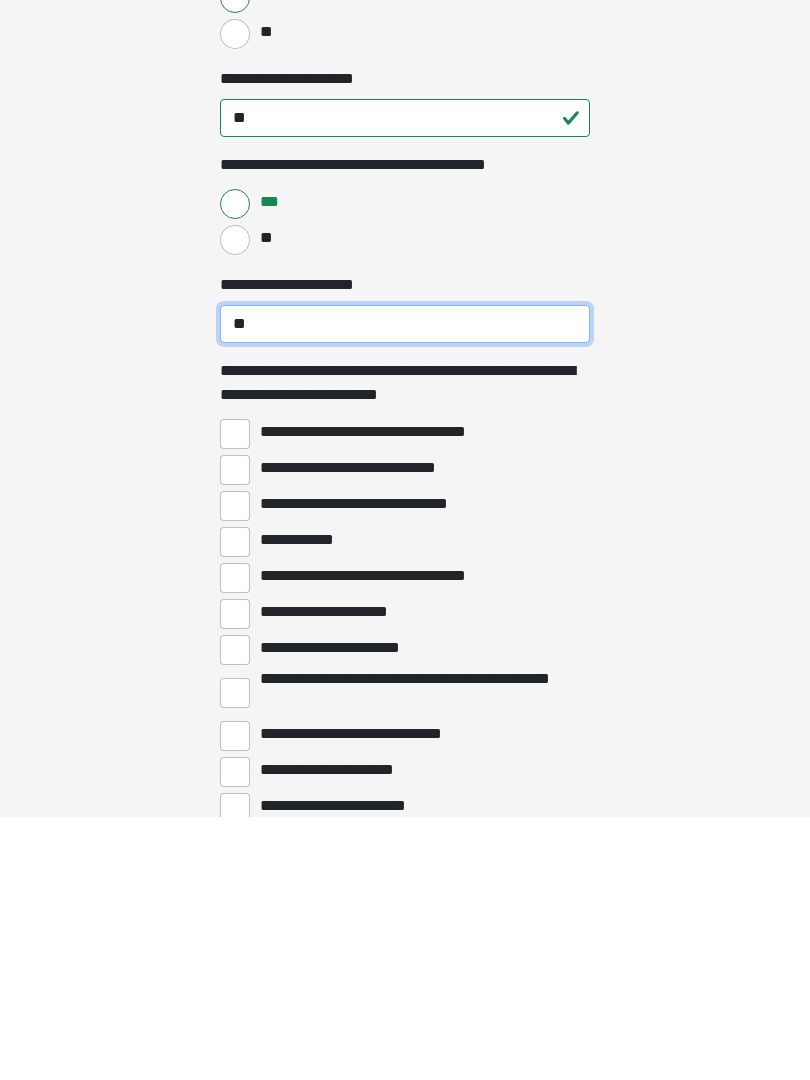 type on "**" 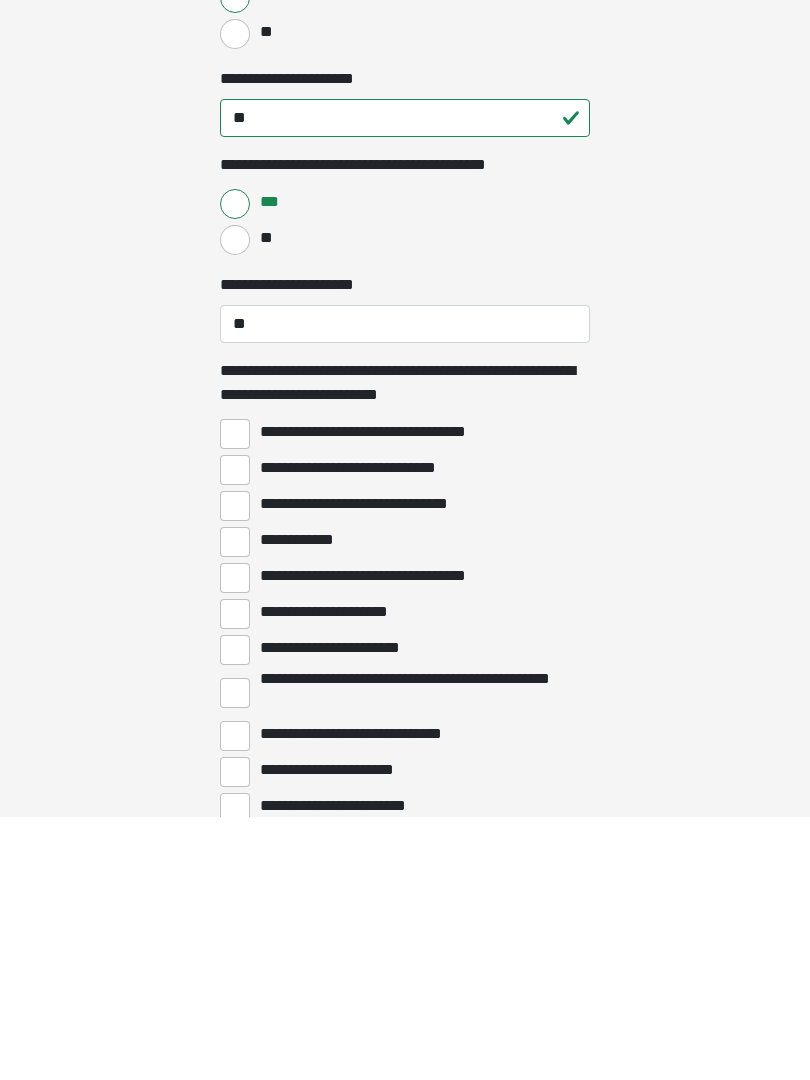 click on "**********" at bounding box center [235, 733] 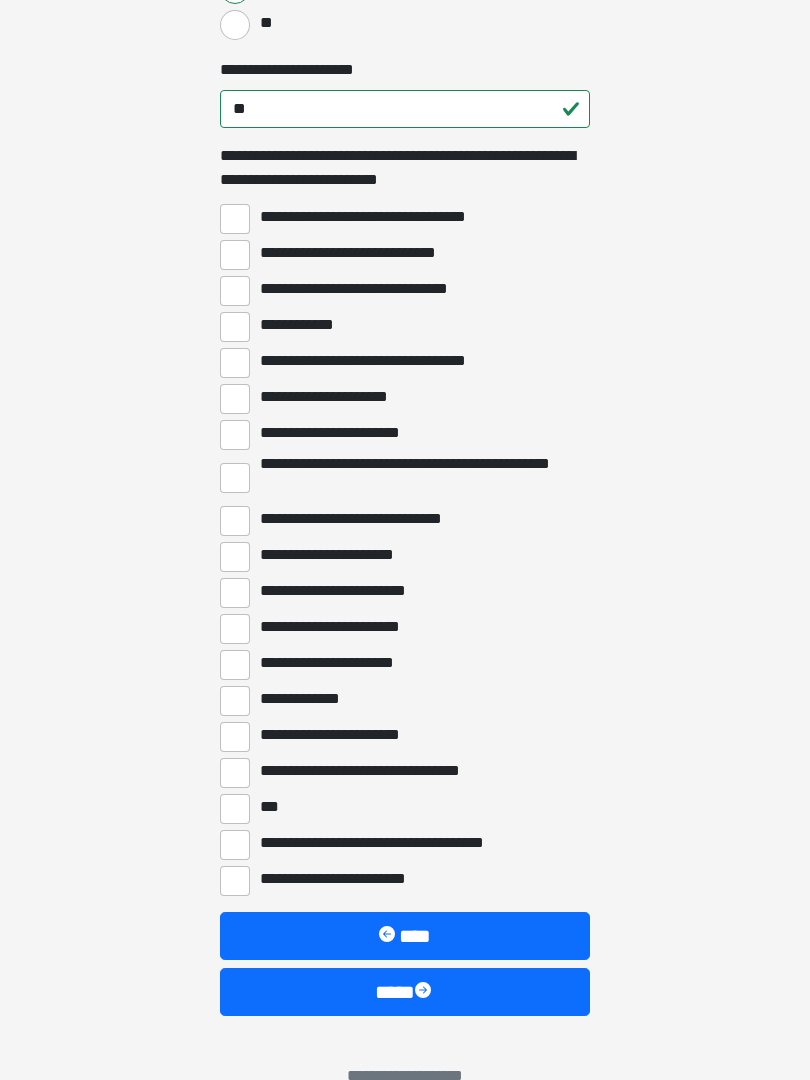 scroll, scrollTop: 3493, scrollLeft: 0, axis: vertical 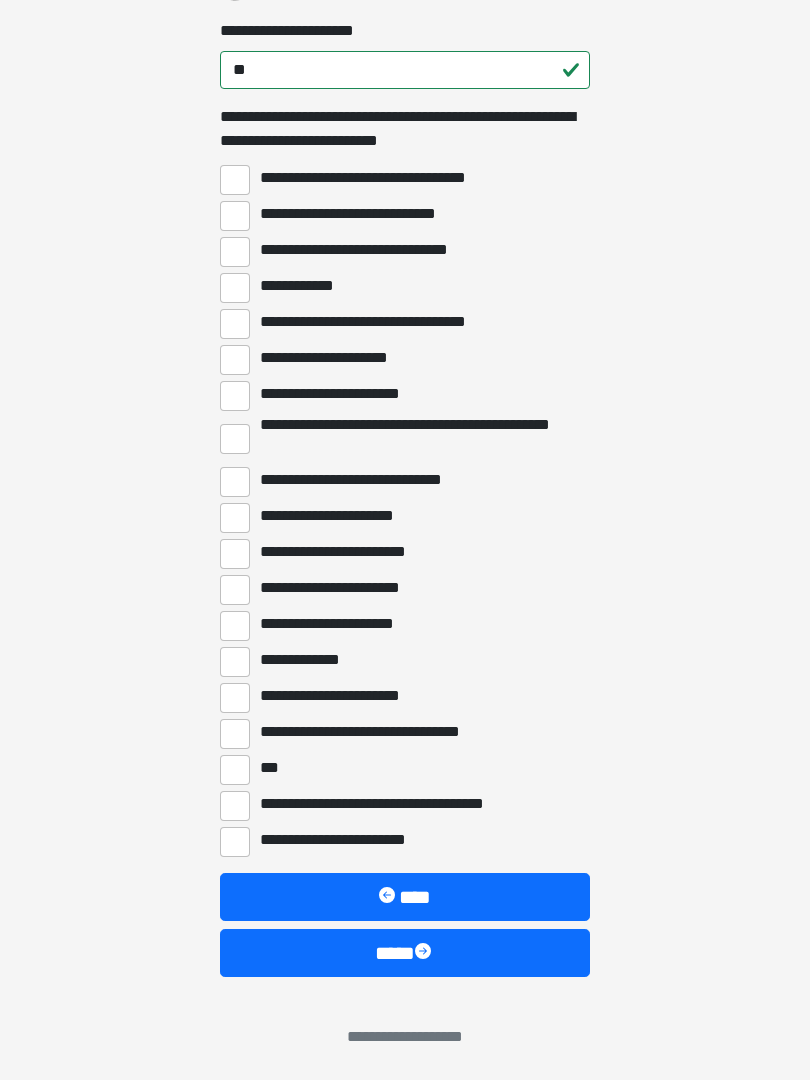 click on "***" at bounding box center [235, 770] 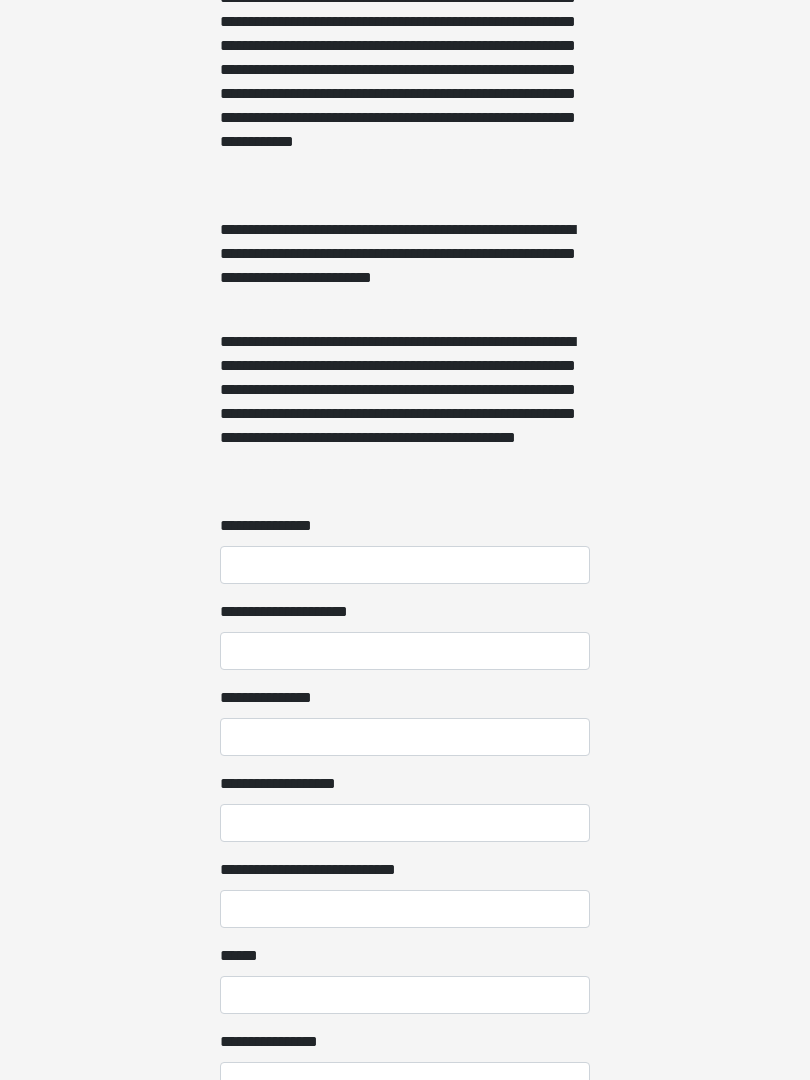 scroll, scrollTop: 1220, scrollLeft: 0, axis: vertical 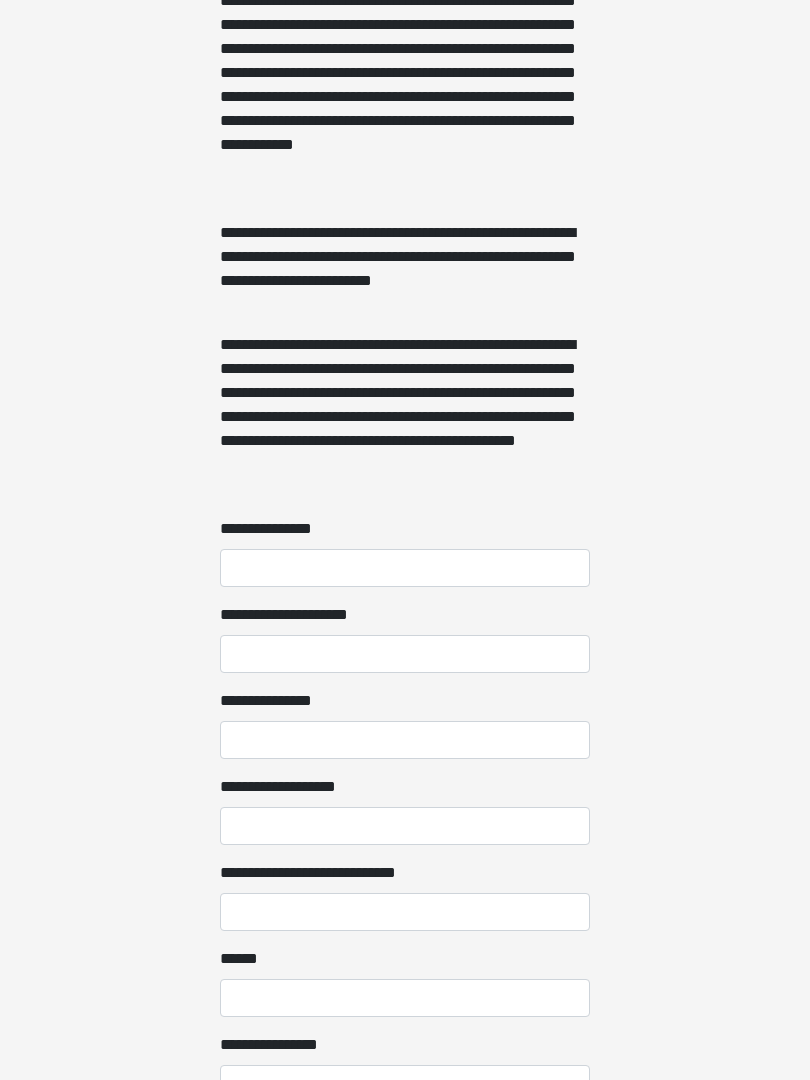 click on "**********" at bounding box center (405, 569) 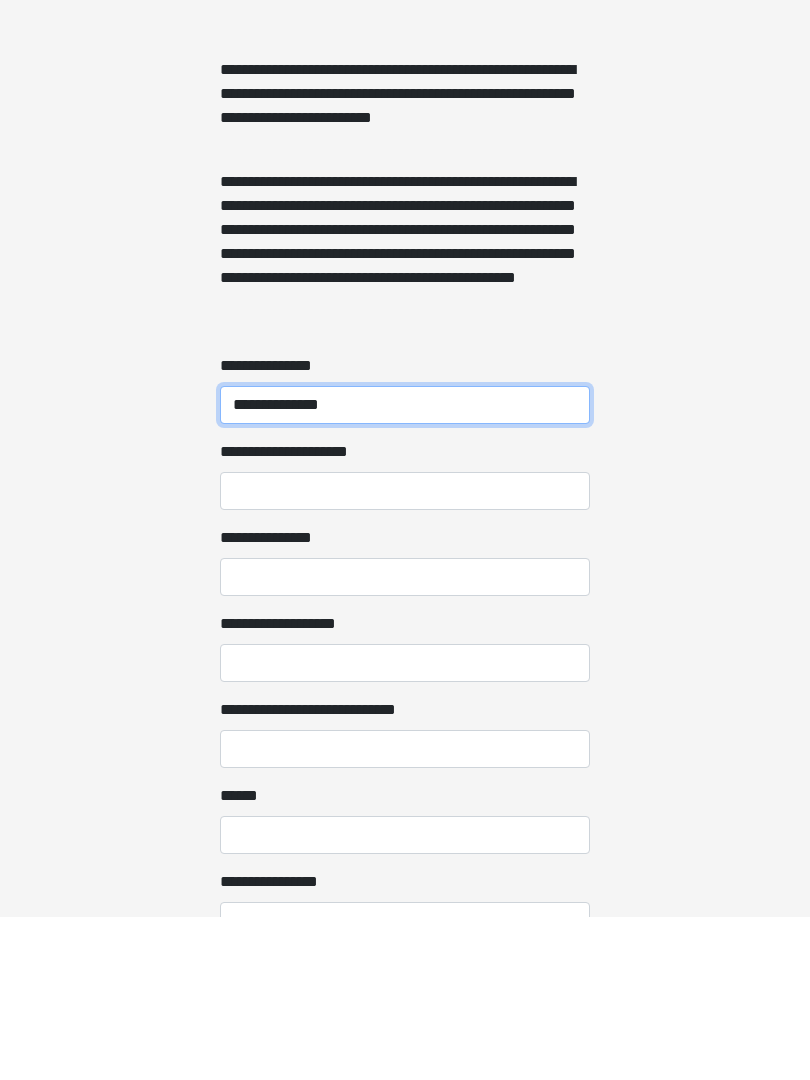 type on "**********" 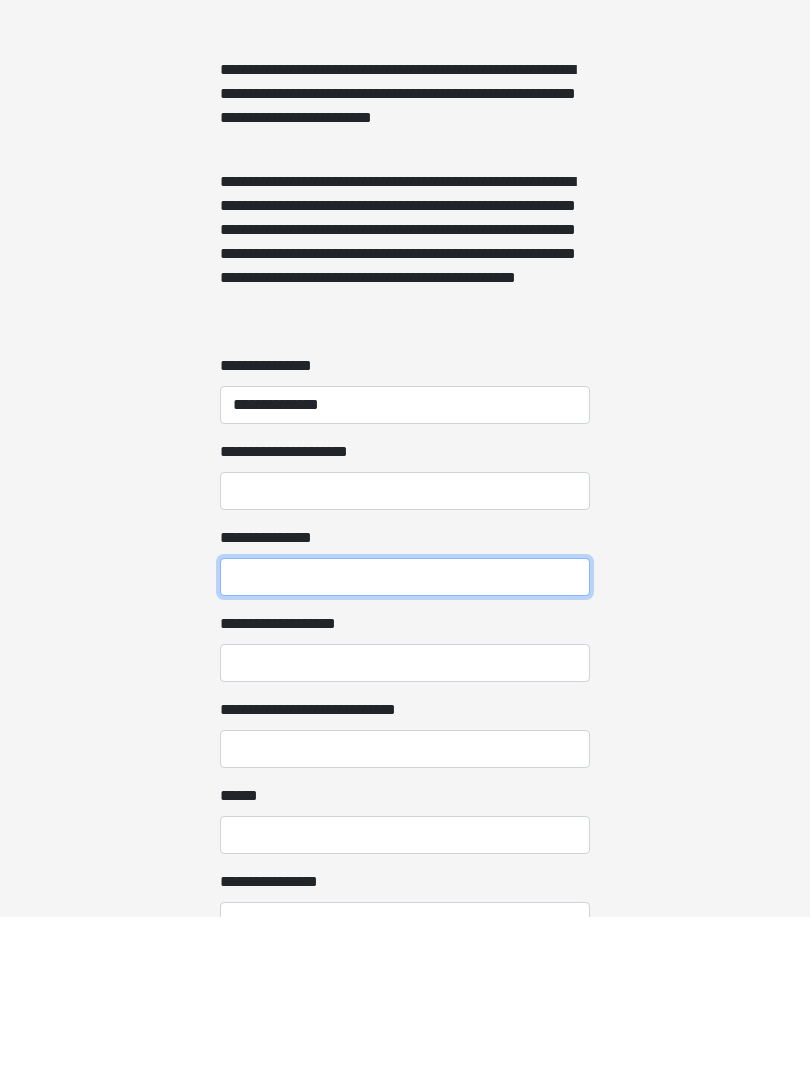 click on "**********" at bounding box center (405, 741) 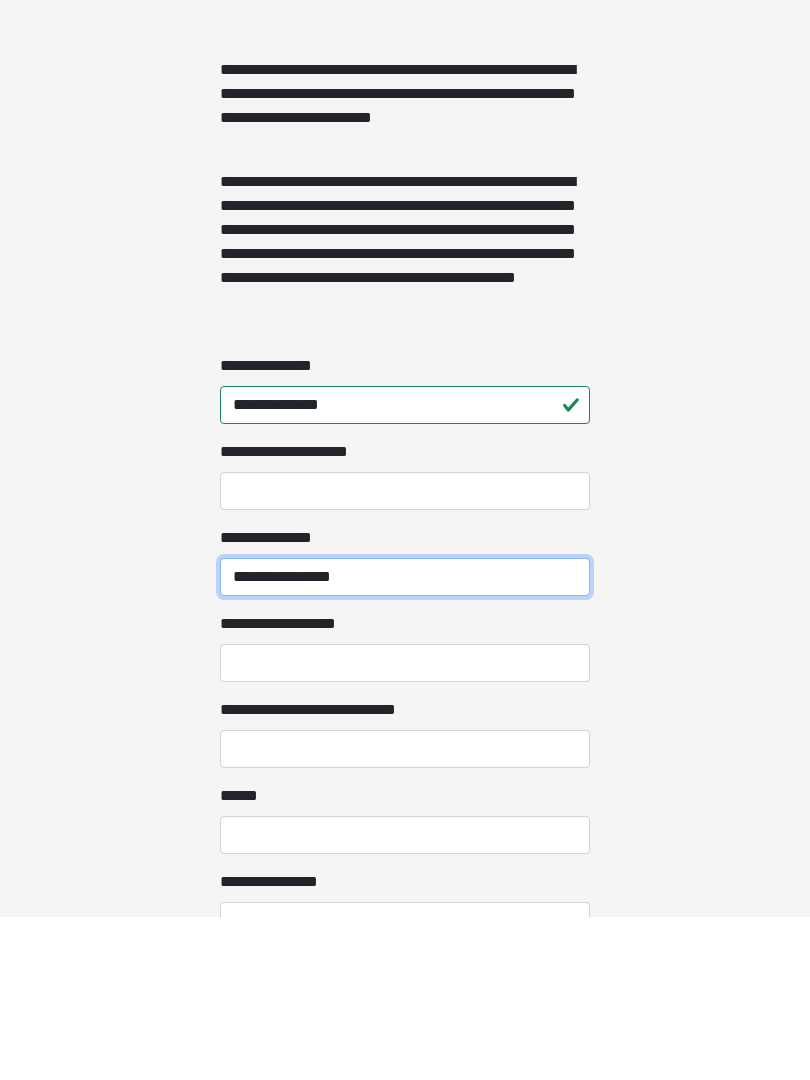 type on "**********" 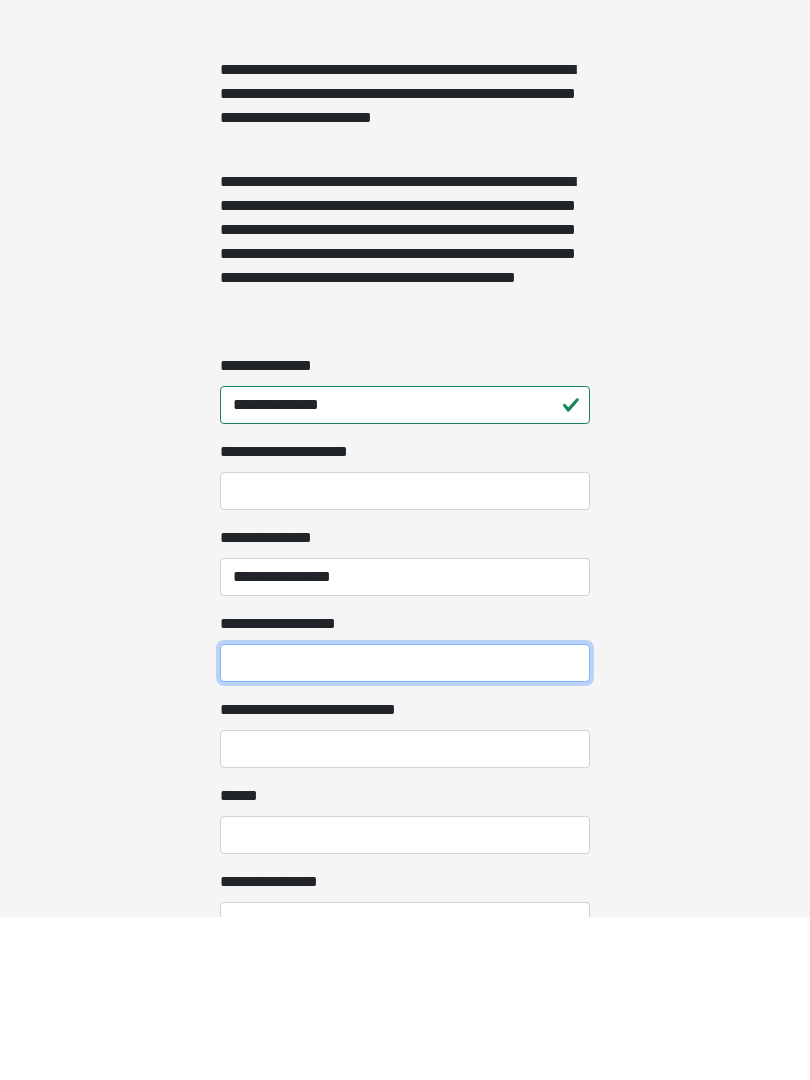 click on "**********" at bounding box center [405, 827] 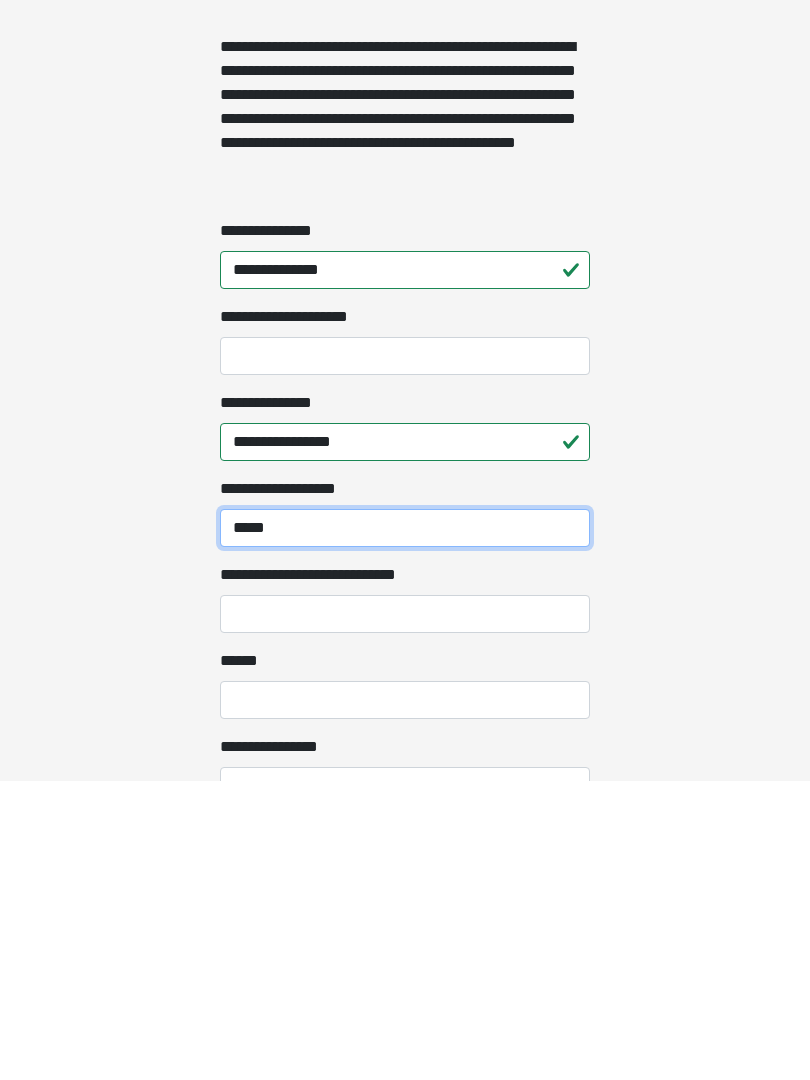 type on "*****" 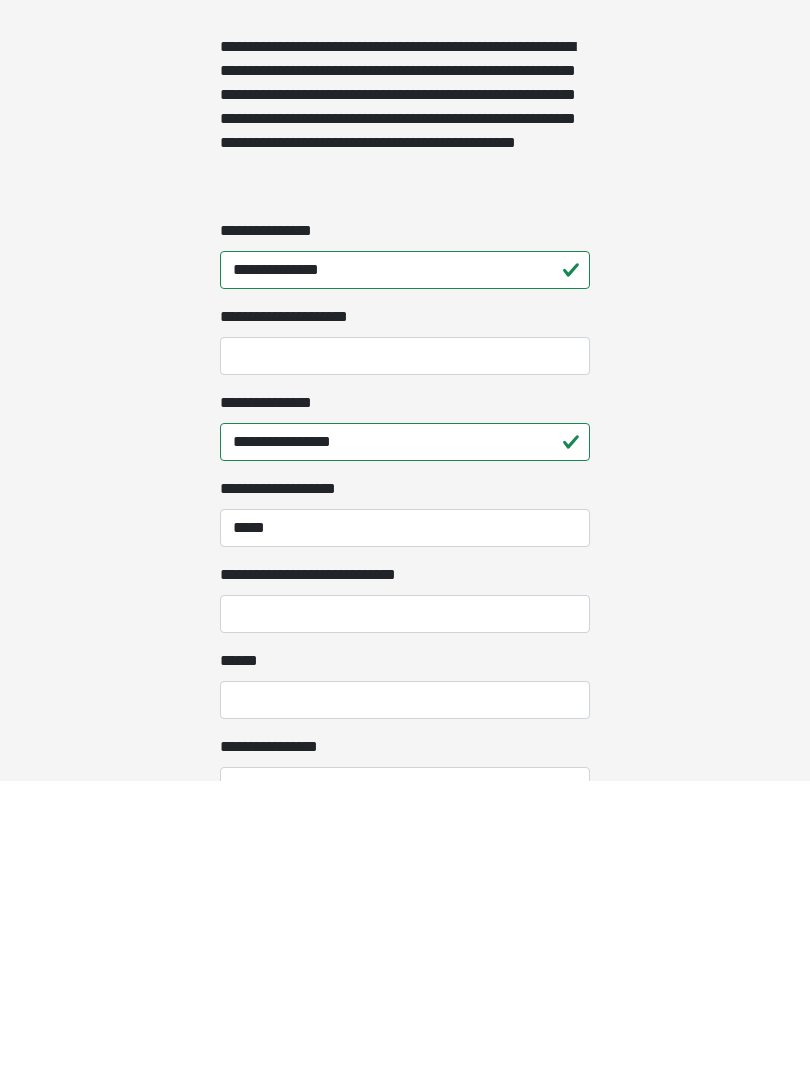 click on "**********" at bounding box center [405, 913] 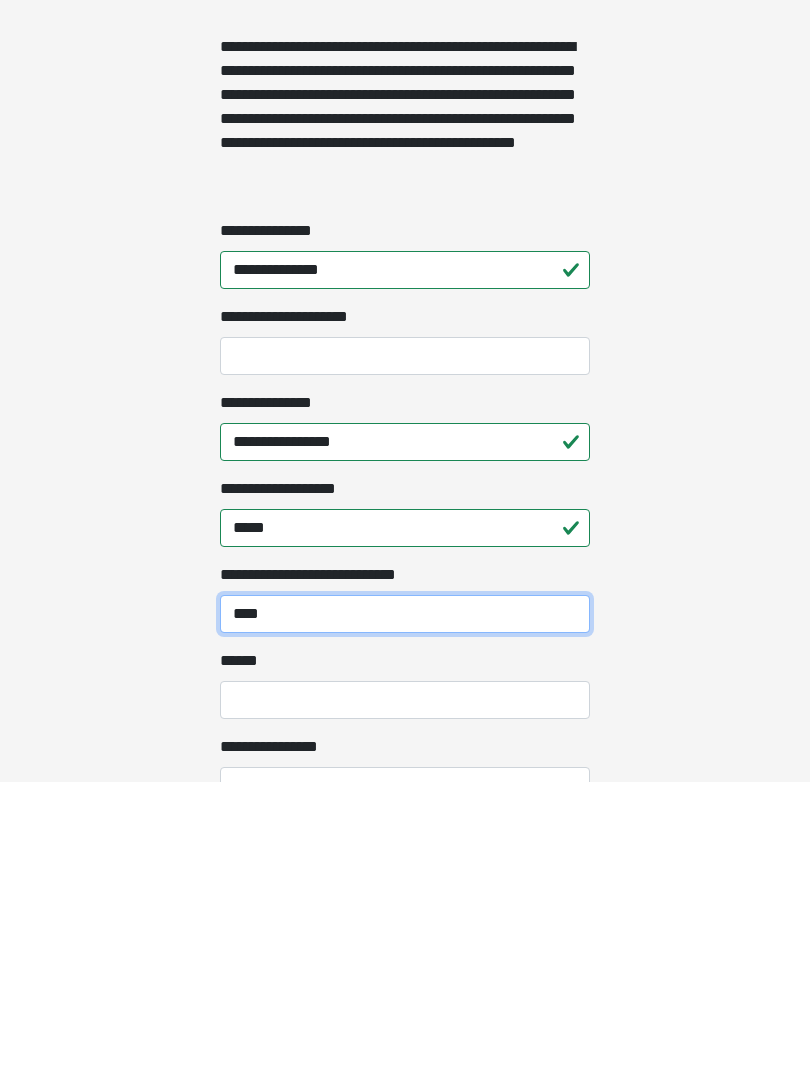 type on "****" 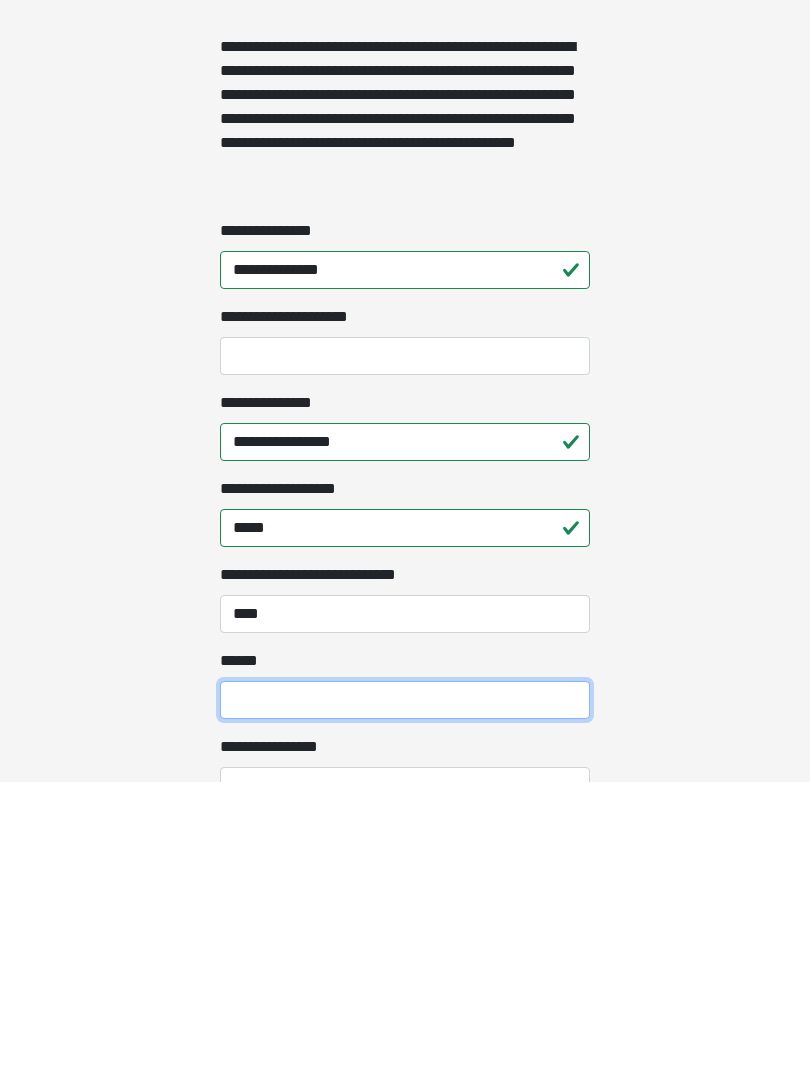 click on "**** *" at bounding box center (405, 999) 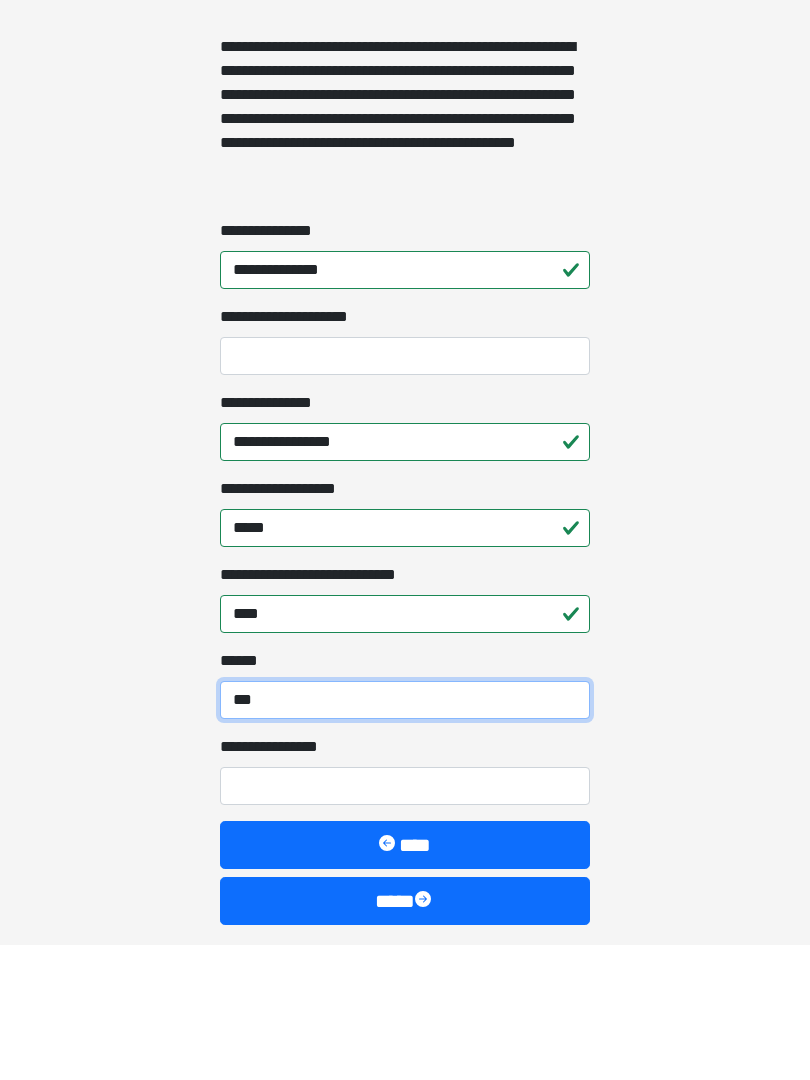 scroll, scrollTop: 1405, scrollLeft: 0, axis: vertical 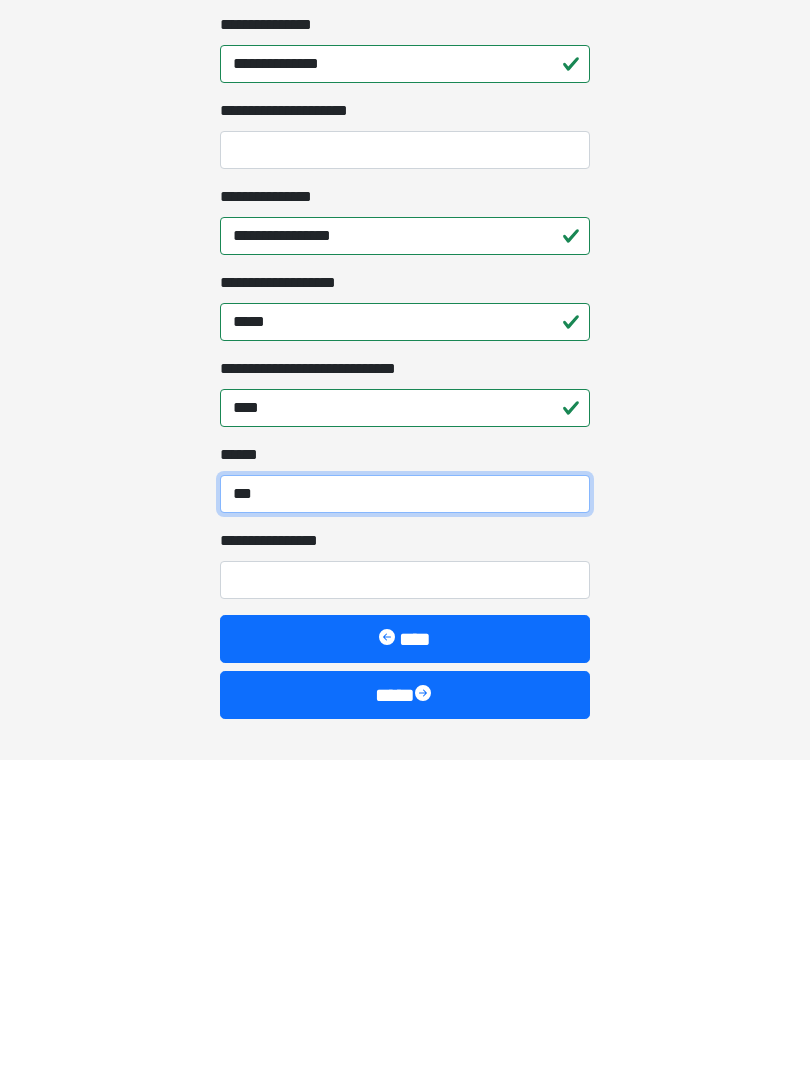 type on "***" 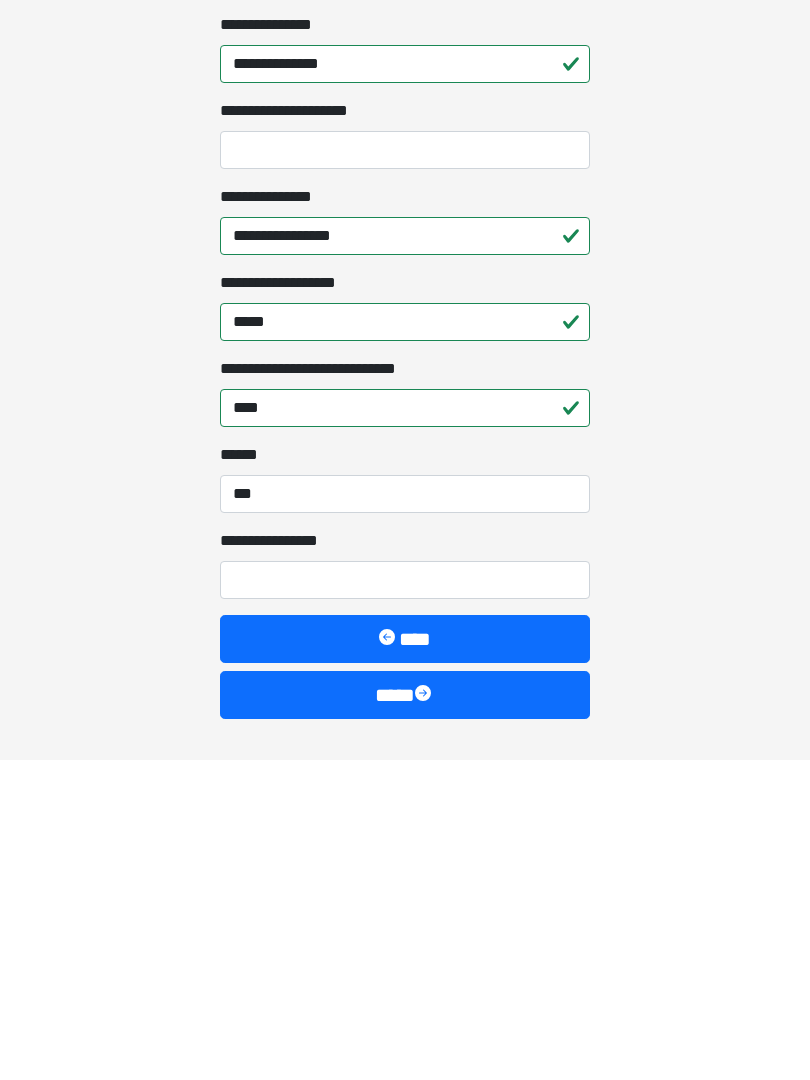 click on "**********" at bounding box center [405, 900] 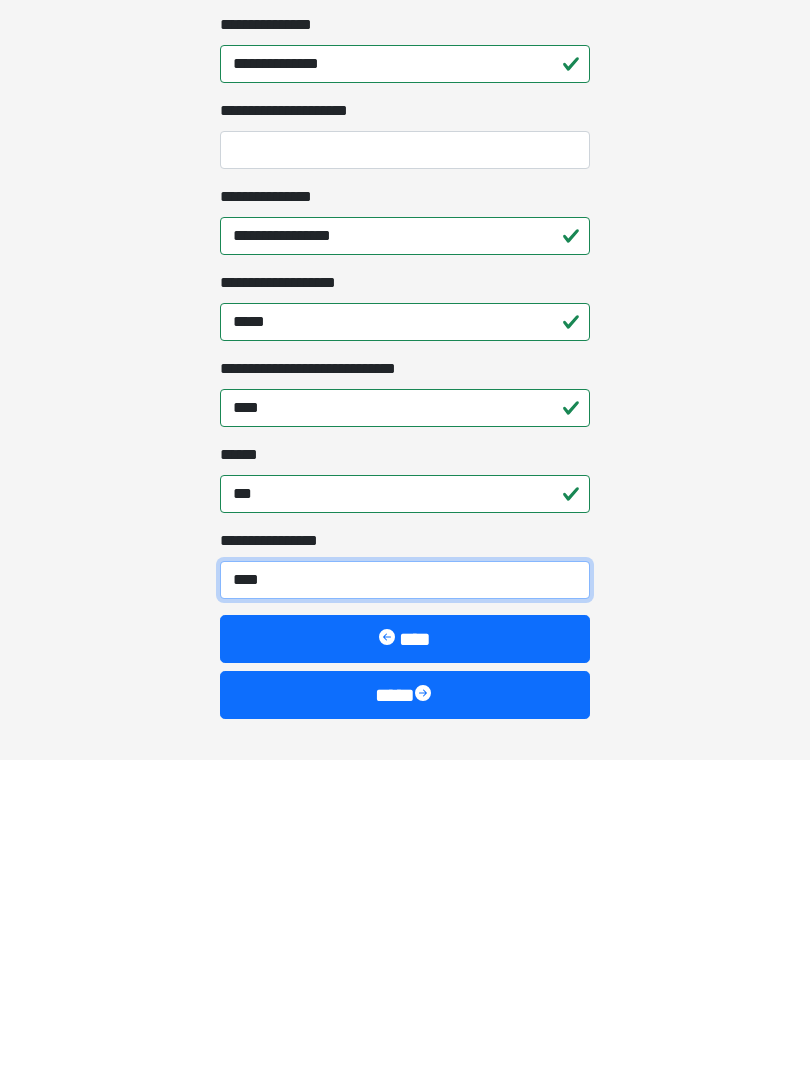 type on "*****" 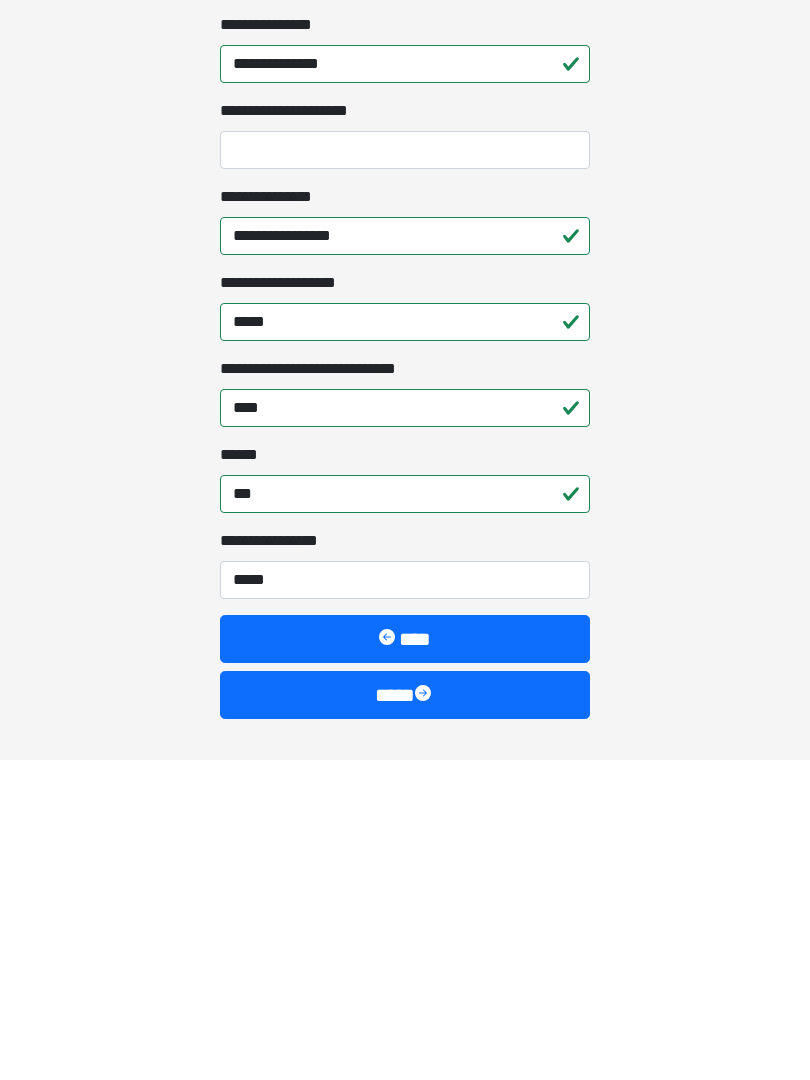 click on "****" at bounding box center [405, 1015] 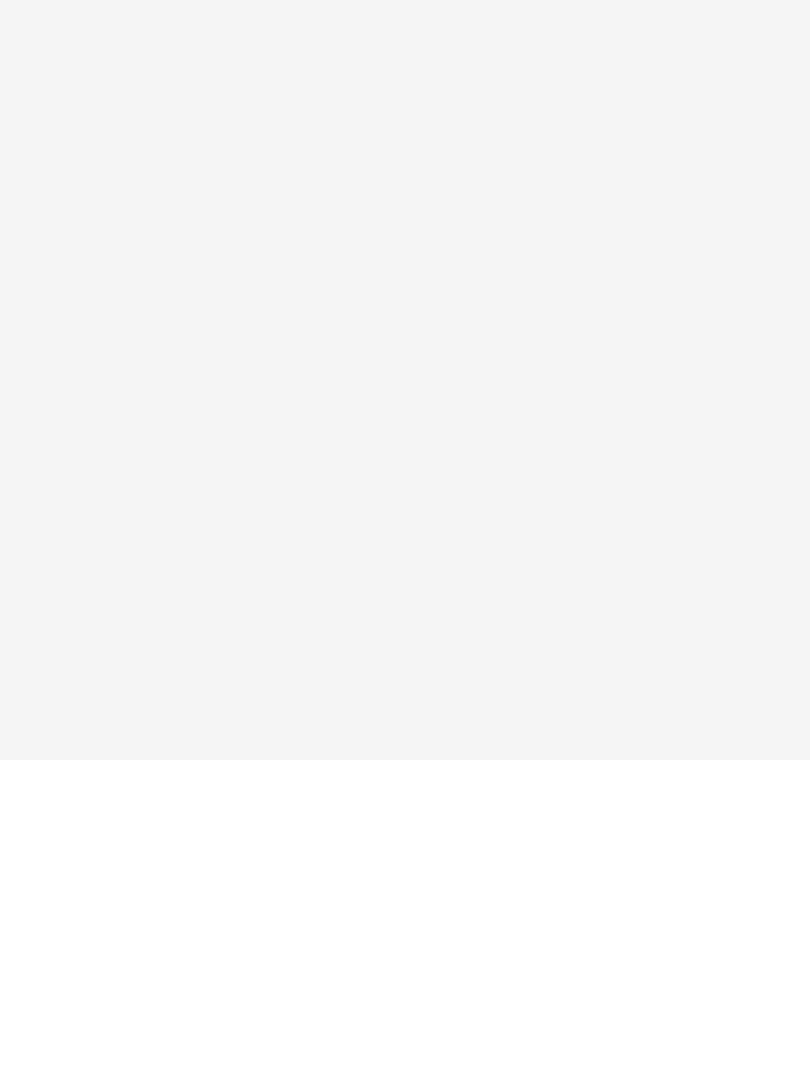scroll, scrollTop: 0, scrollLeft: 0, axis: both 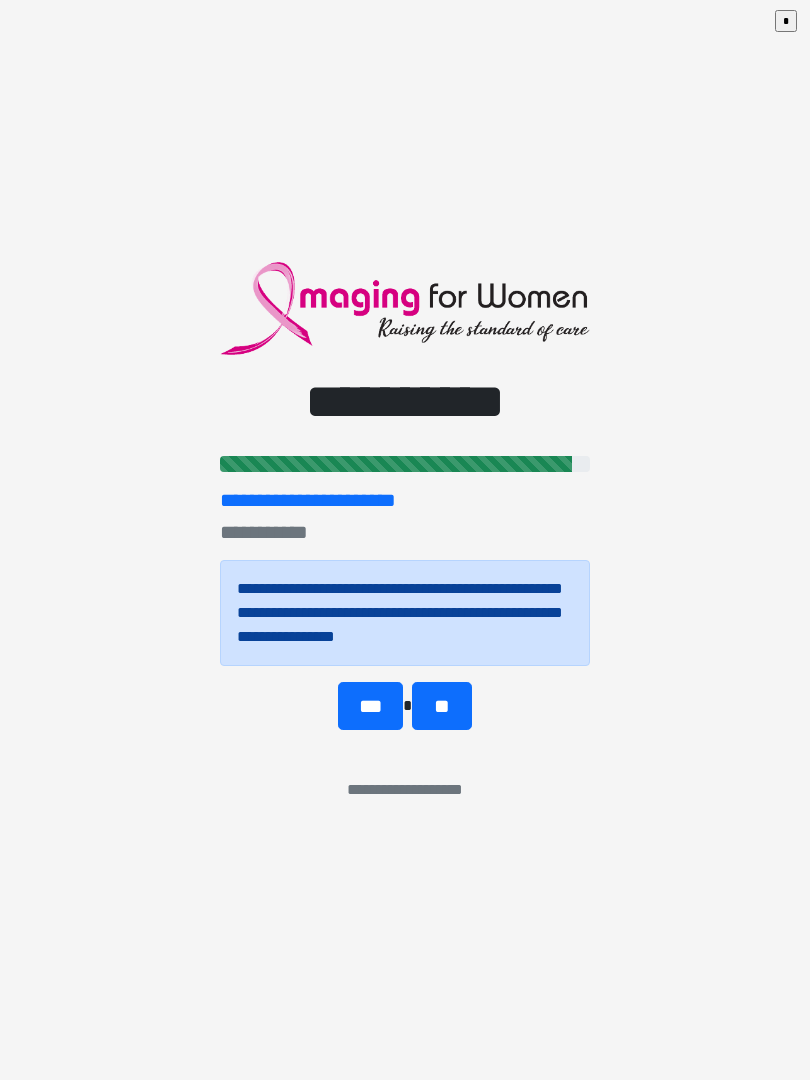 click on "**" at bounding box center [441, 706] 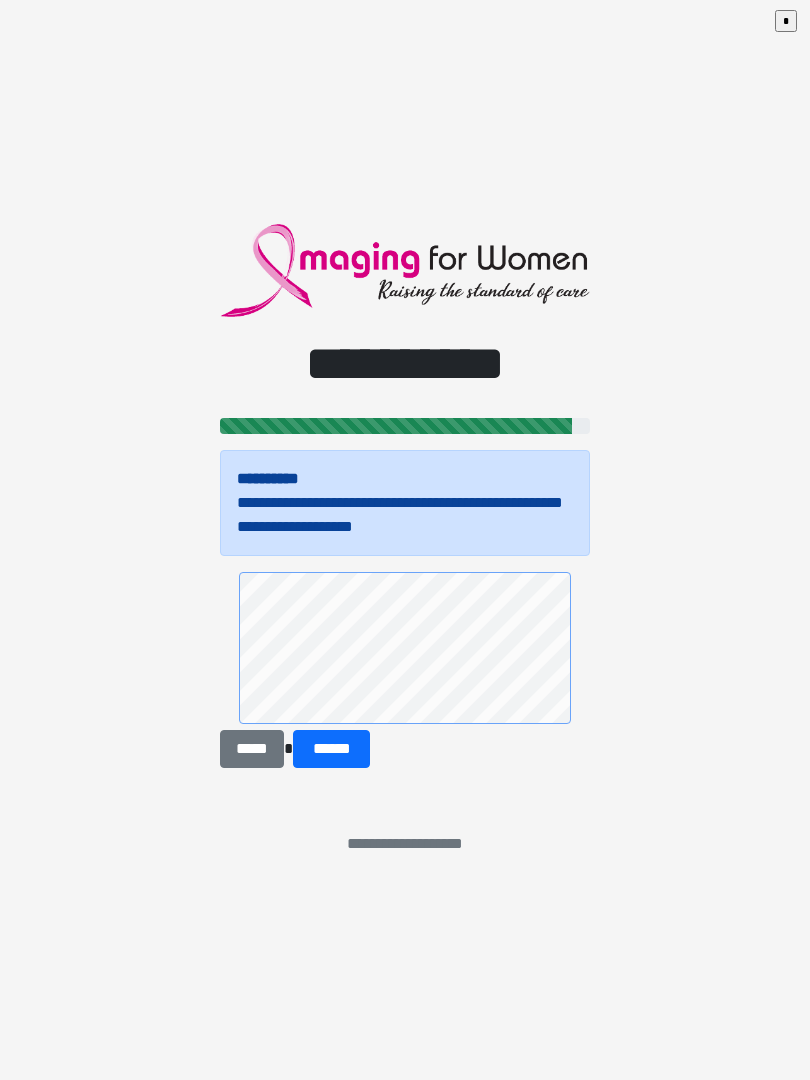 click on "******" at bounding box center [331, 749] 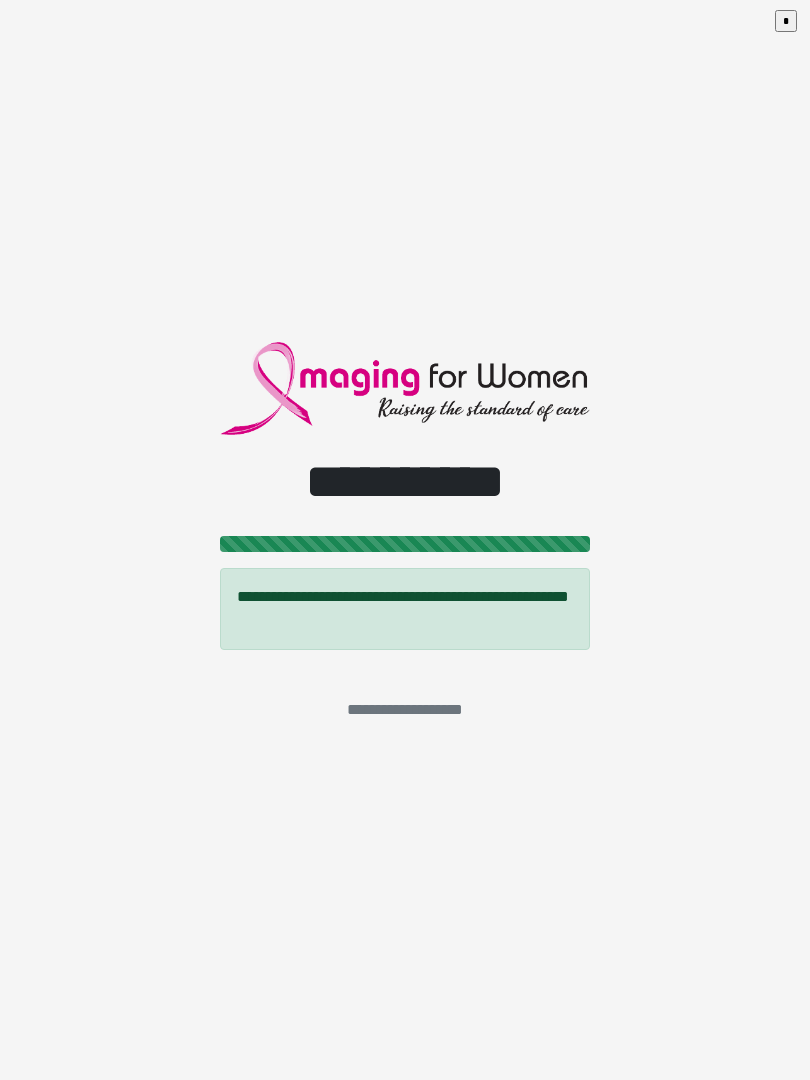 click on "*" at bounding box center (786, 21) 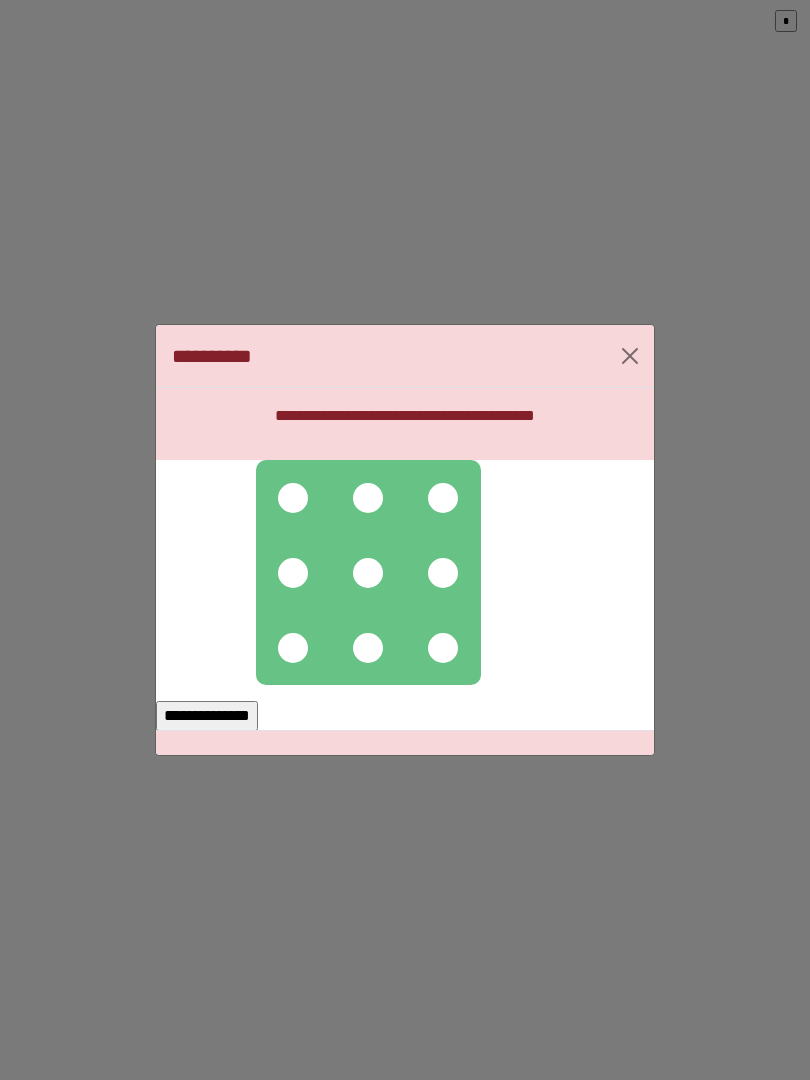 click at bounding box center [368, 498] 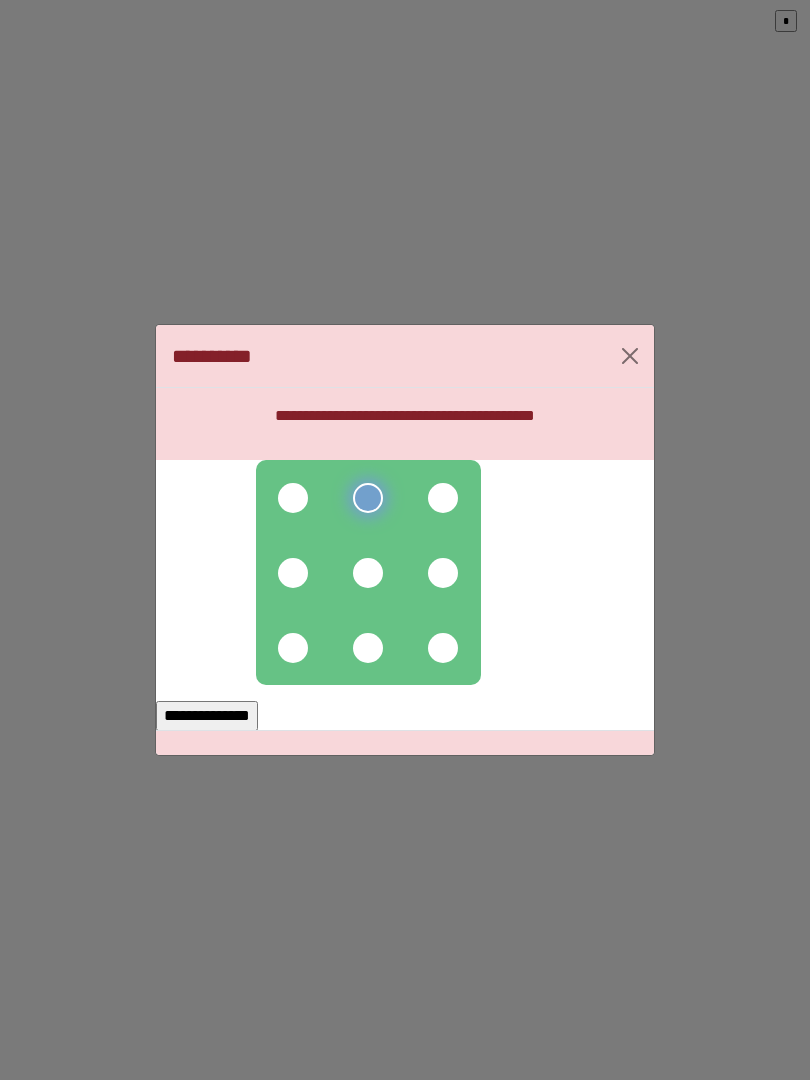 click at bounding box center (293, 573) 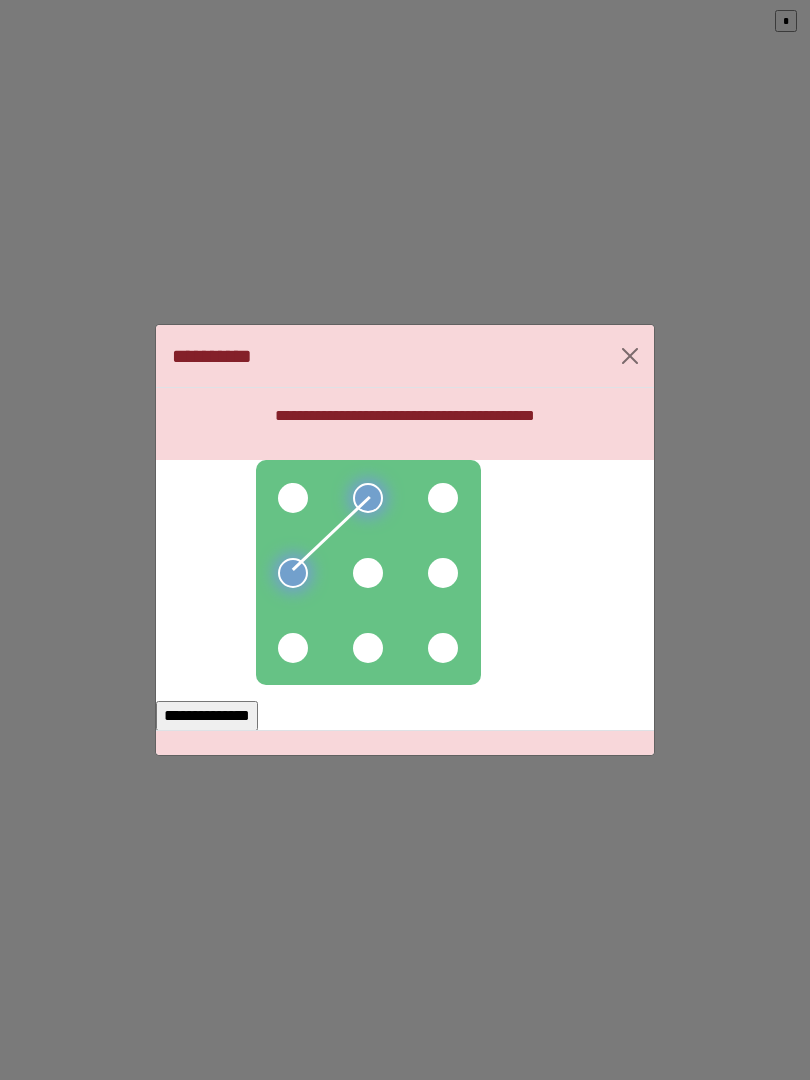click at bounding box center (368, 573) 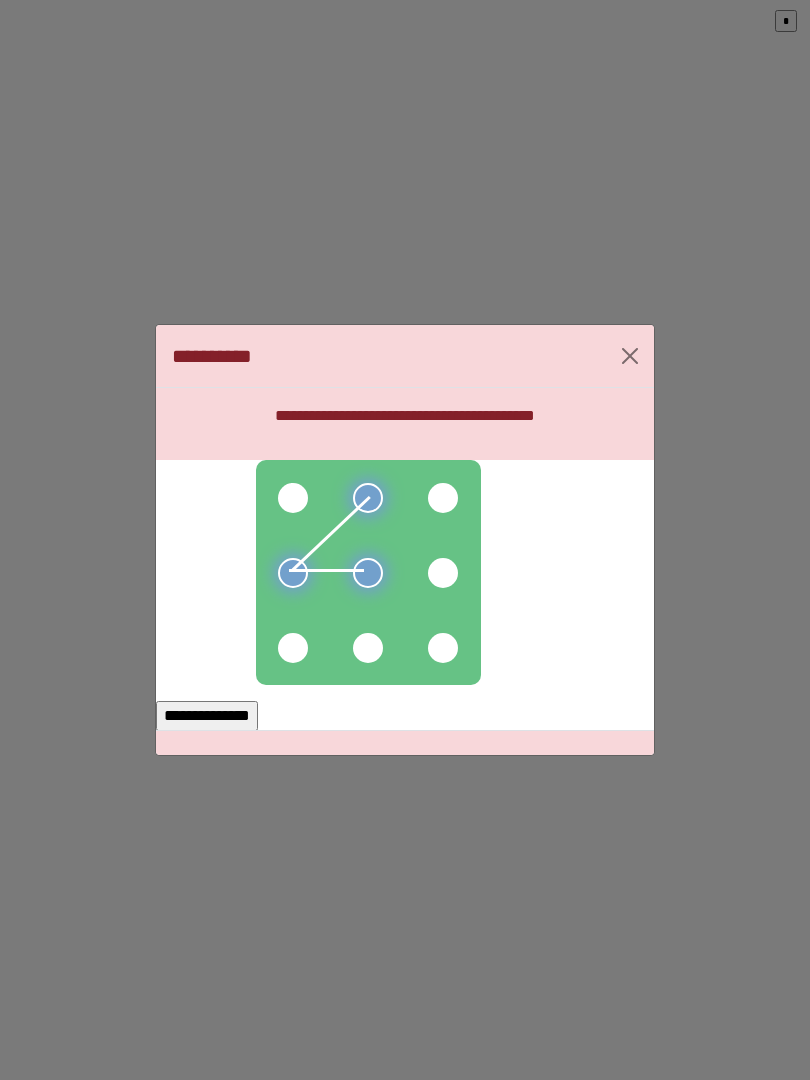click at bounding box center [293, 498] 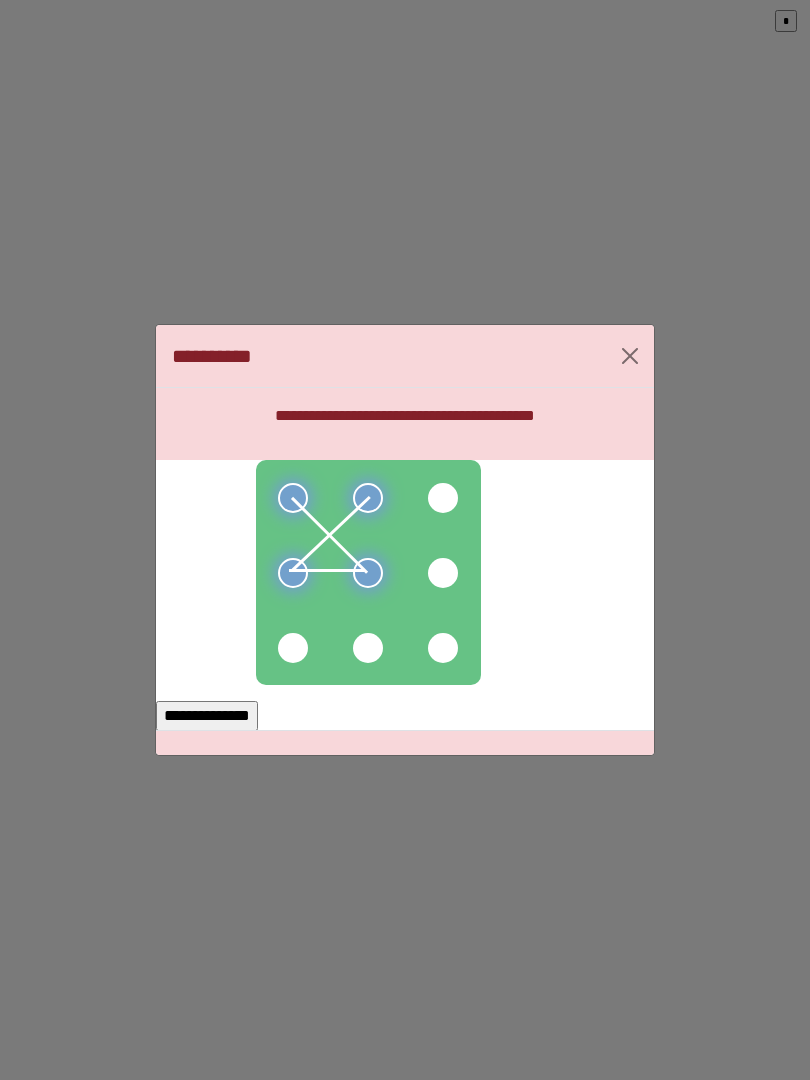 click at bounding box center [368, 572] 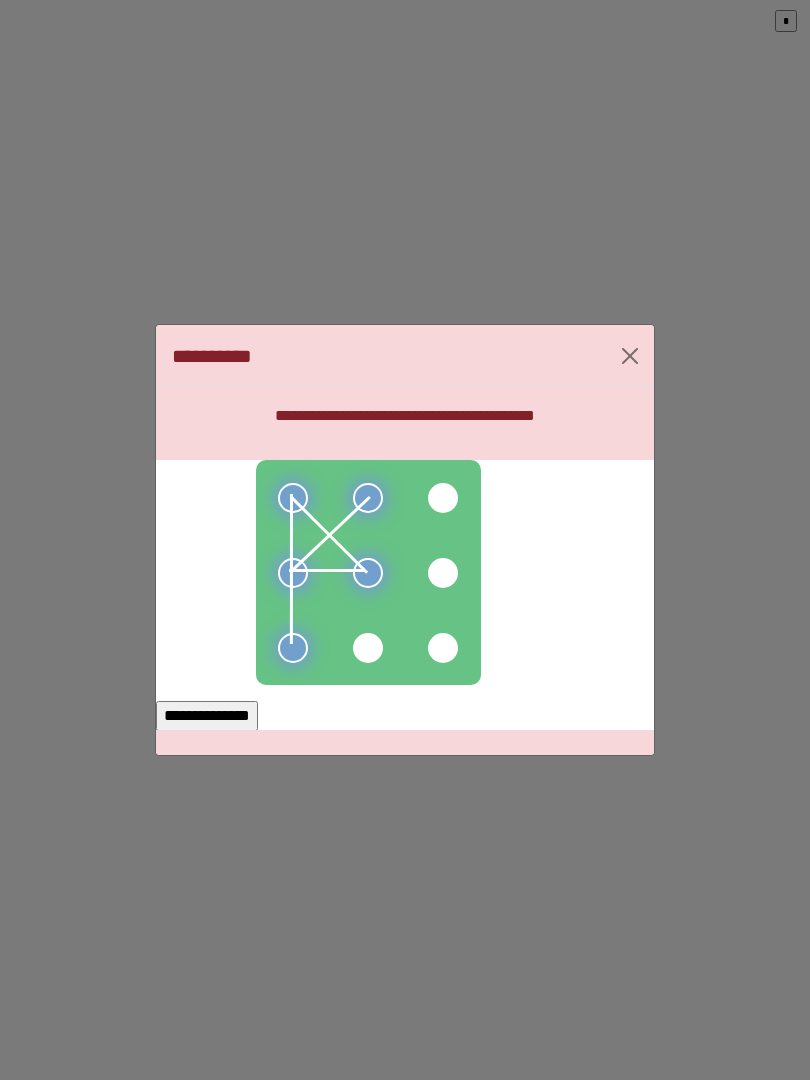 click on "**********" at bounding box center [207, 716] 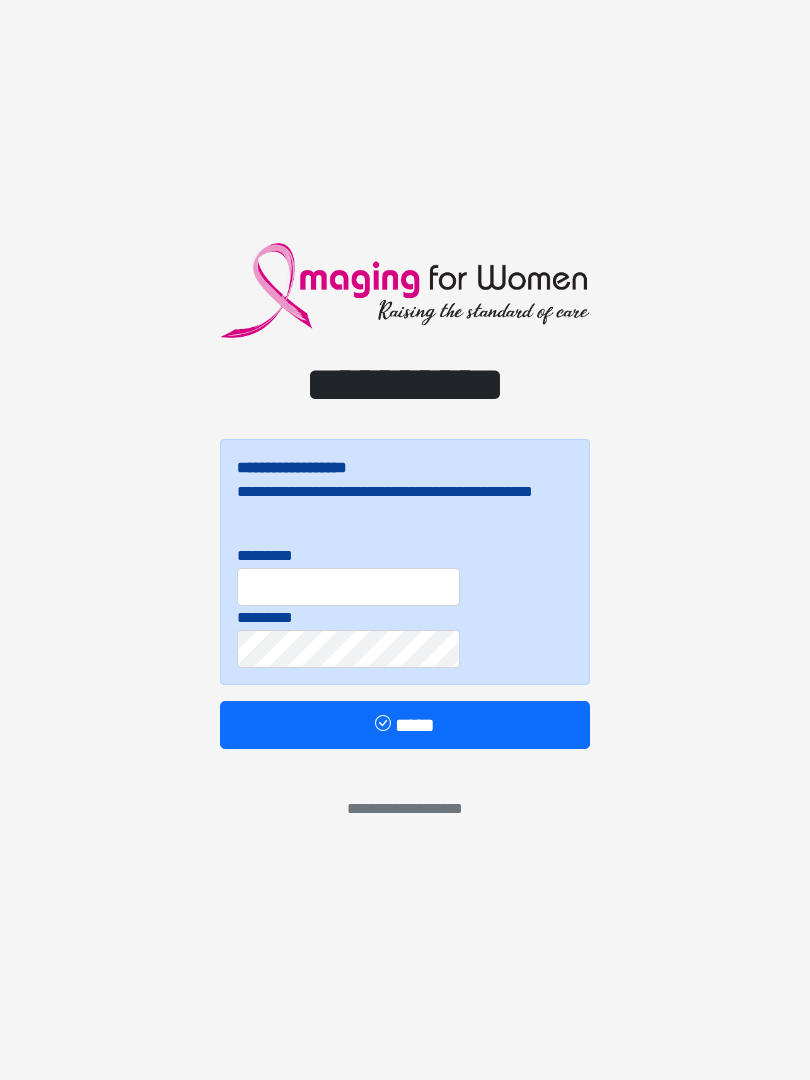 scroll, scrollTop: 0, scrollLeft: 0, axis: both 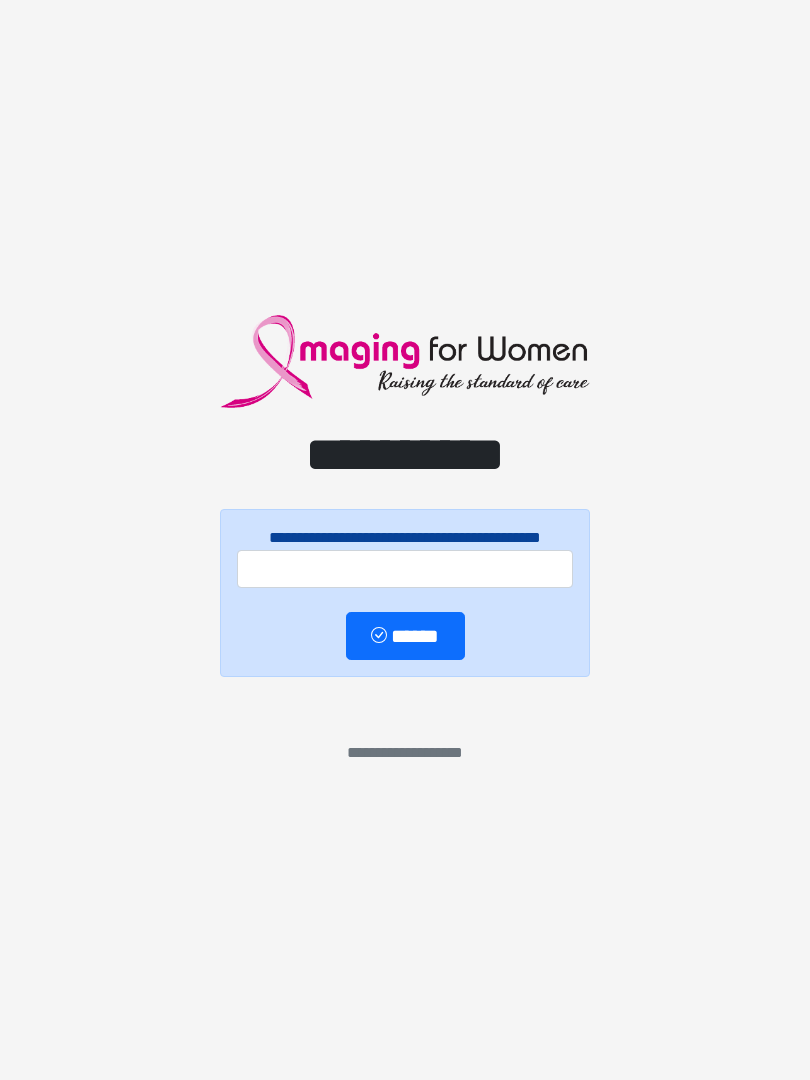 click on "**********" at bounding box center [405, 593] 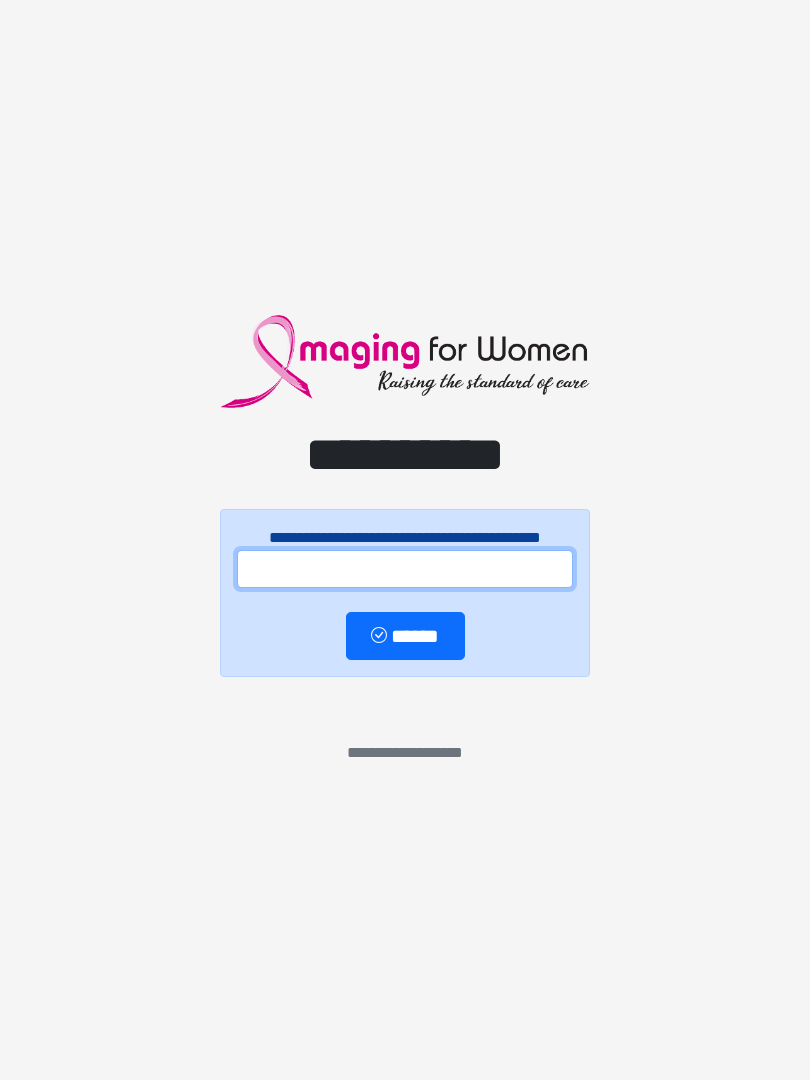 click at bounding box center [405, 569] 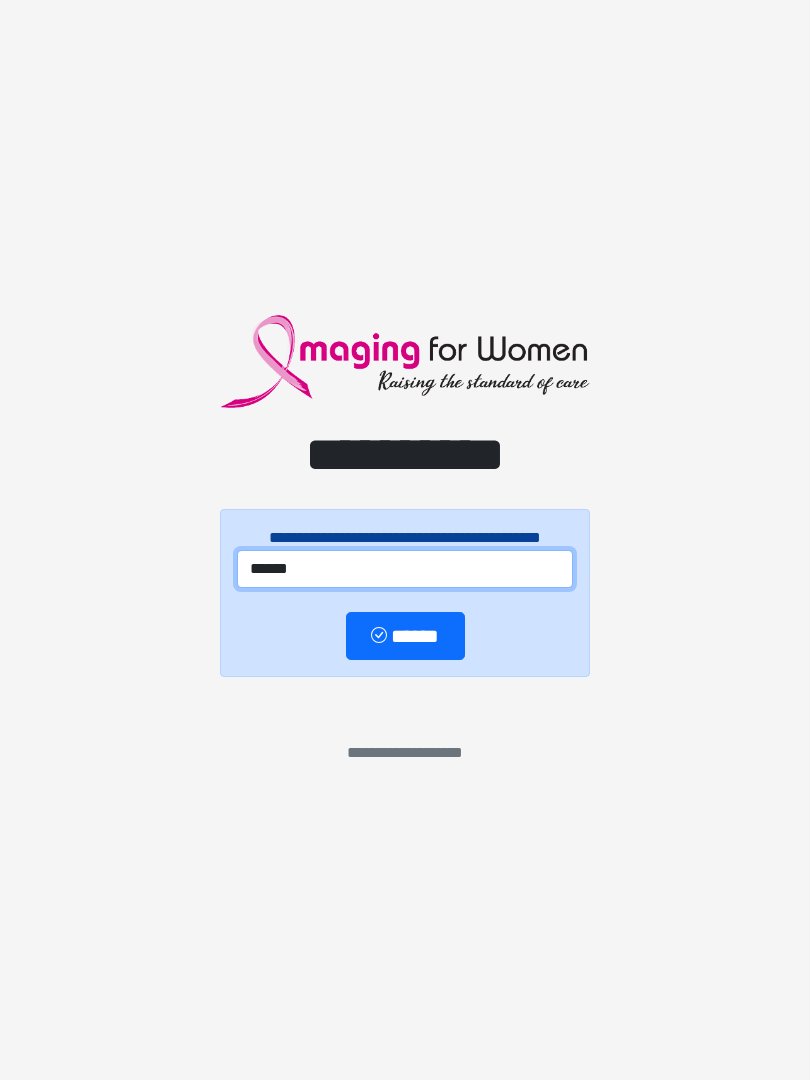 type on "******" 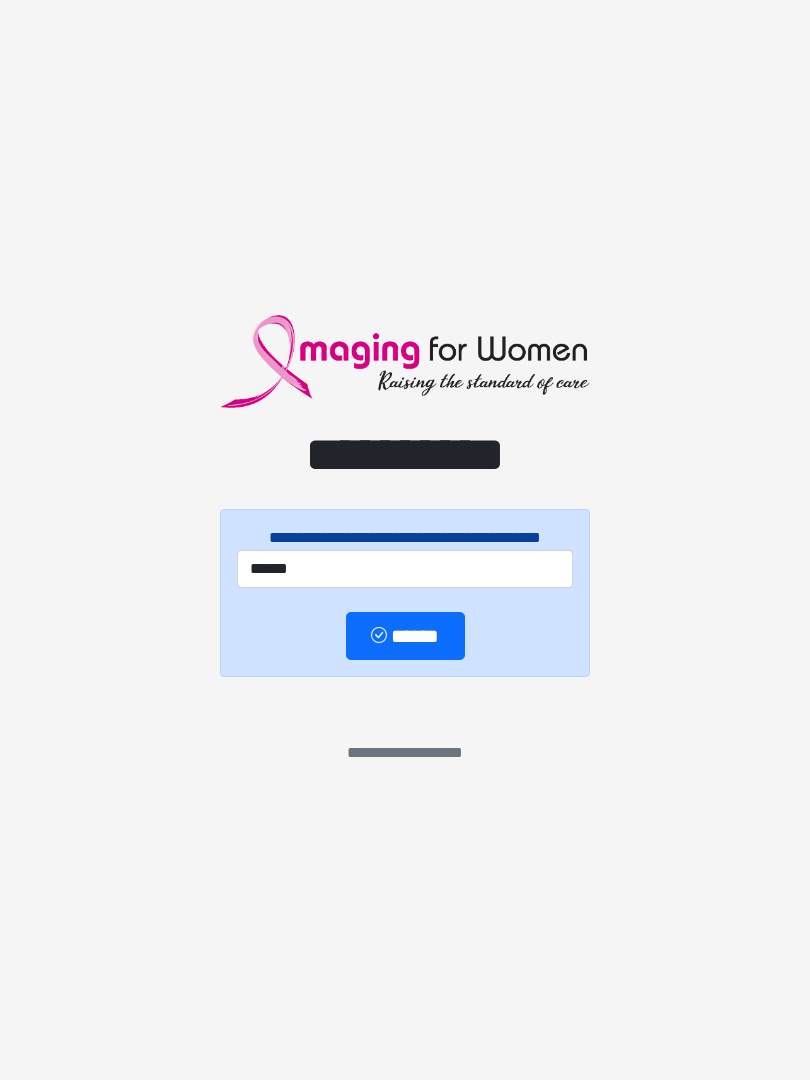 click on "**********" at bounding box center (405, 593) 